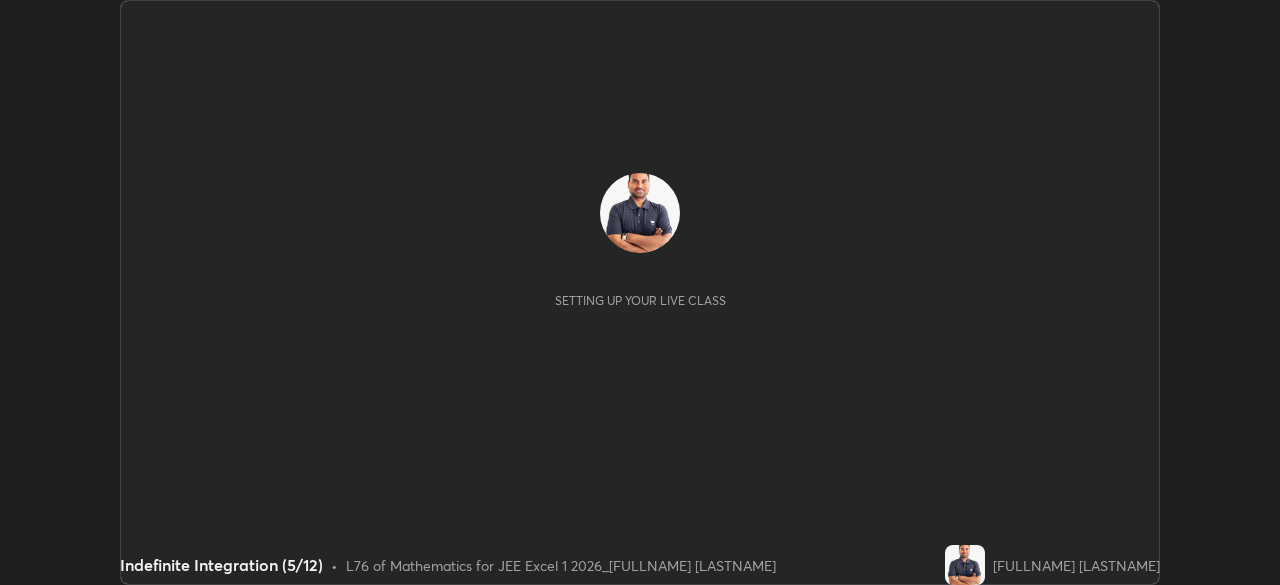 scroll, scrollTop: 0, scrollLeft: 0, axis: both 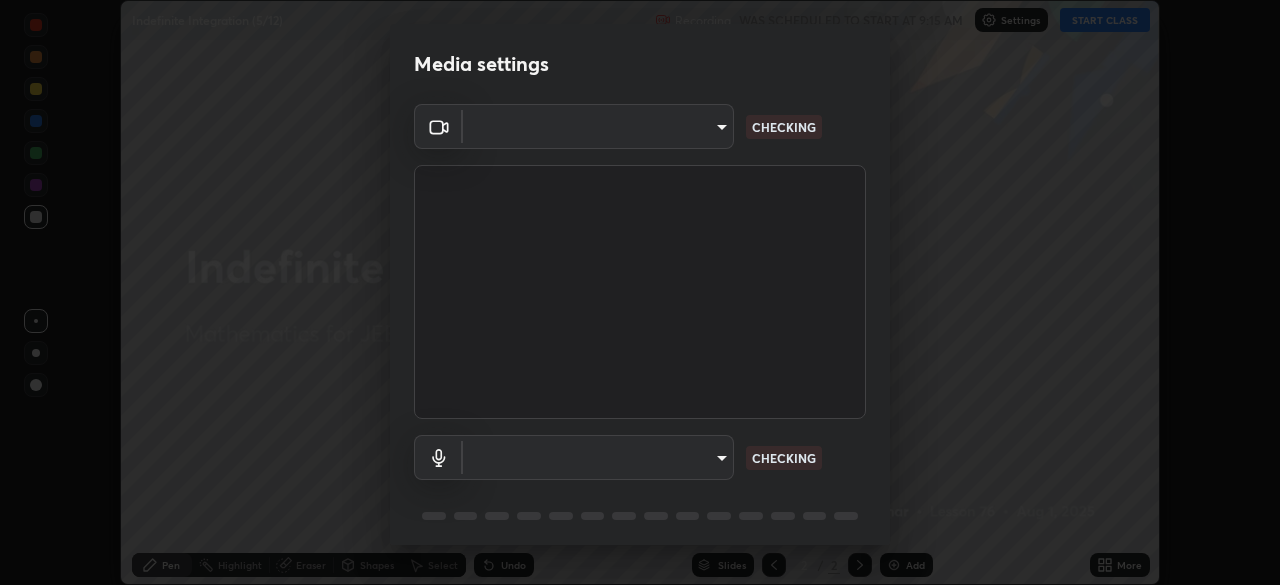 click on "Erase all Indefinite Integration (5/12) Recording WAS SCHEDULED TO START AT  9:15 AM Settings START CLASS Setting up your live class Indefinite Integration (5/12) • L76 of Mathematics for JEE Excel 1 2026_[FULLNAME] [LASTNAME] Pen Highlight Eraser Shapes Select Undo Slides 2 / 2 Add More No doubts shared Encourage your learners to ask a doubt for better clarity Report an issue Reason for reporting Buffering Chat not working Audio - Video sync issue Educator video quality low ​ Attach an image Report Media settings ​ CHECKING ​ CHECKING 1 / 5 Next" at bounding box center [640, 292] 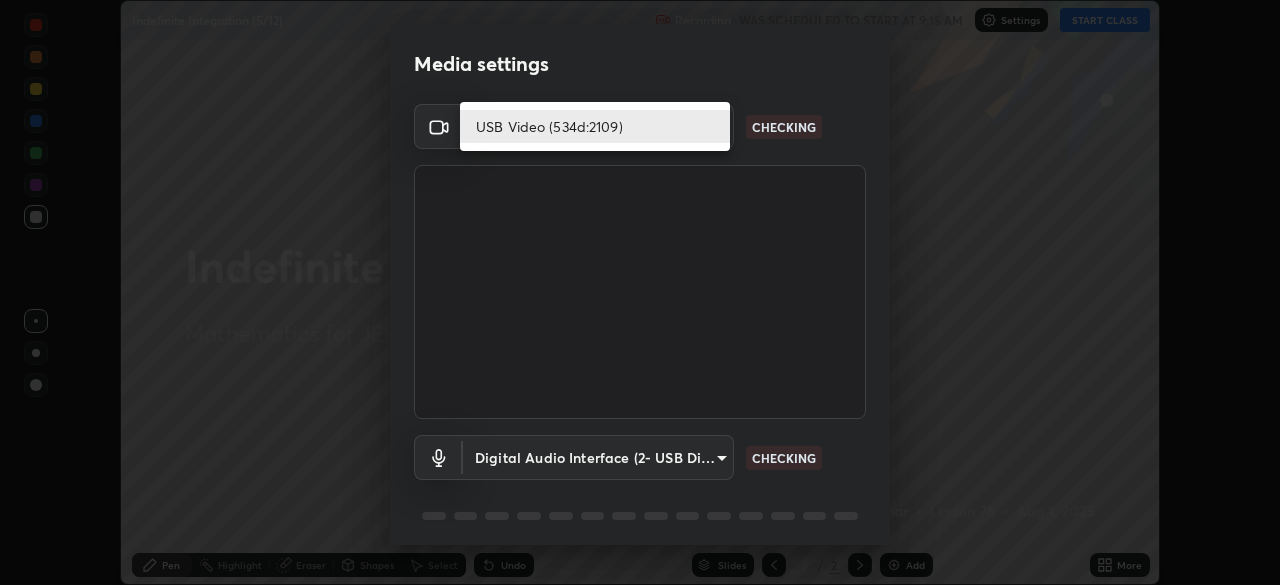 click on "USB Video (534d:2109)" at bounding box center (595, 126) 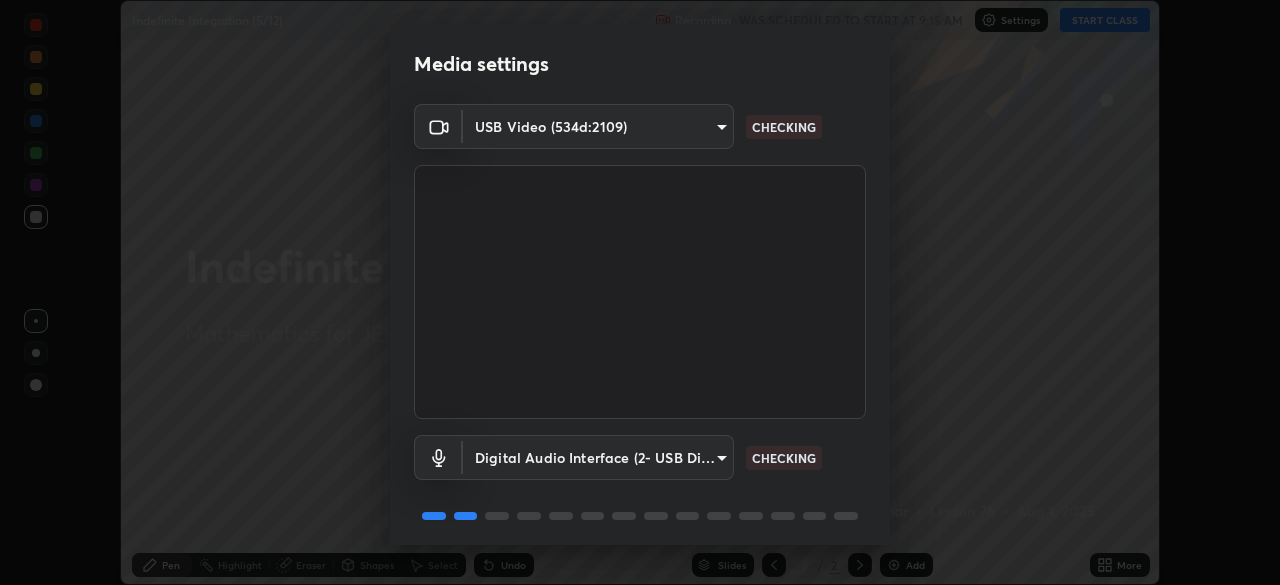 click on "Erase all Indefinite Integration (5/12) Recording WAS SCHEDULED TO START AT  9:15 AM Settings START CLASS Setting up your live class Indefinite Integration (5/12) • L76 of Mathematics for JEE Excel 1 2026_[FULLNAME] [LASTNAME] Pen Highlight Eraser Shapes Select Undo Slides 2 / 2 Add More No doubts shared Encourage your learners to ask a doubt for better clarity Report an issue Reason for reporting Buffering Chat not working Audio - Video sync issue Educator video quality low ​ Attach an image Report Media settings USB Video (534d:2109) fb57174be8733929c779687b6c747b251f50b7e0b4cf35f724d7f1923dedf309 CHECKING Digital Audio Interface (2- USB Digital Audio) 054dcff9a364f7d7b915c2693b29439440450d60e64e8afb4aa16a23ef9e7aff CHECKING 1 / 5 Next" at bounding box center [640, 292] 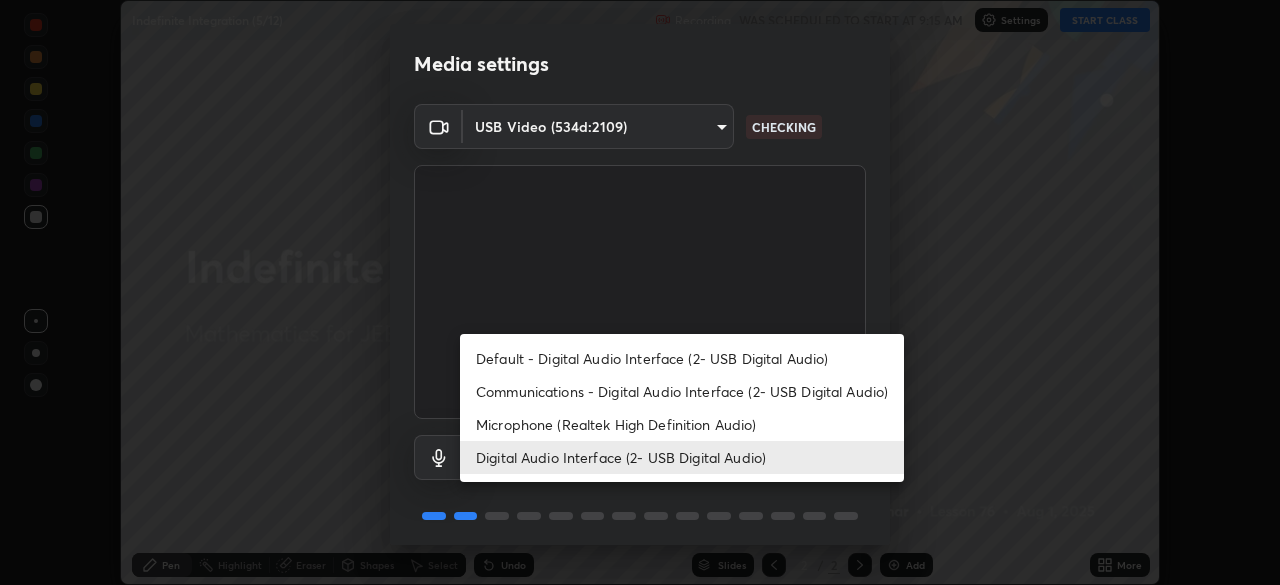 click on "Microphone (Realtek High Definition Audio)" at bounding box center [682, 424] 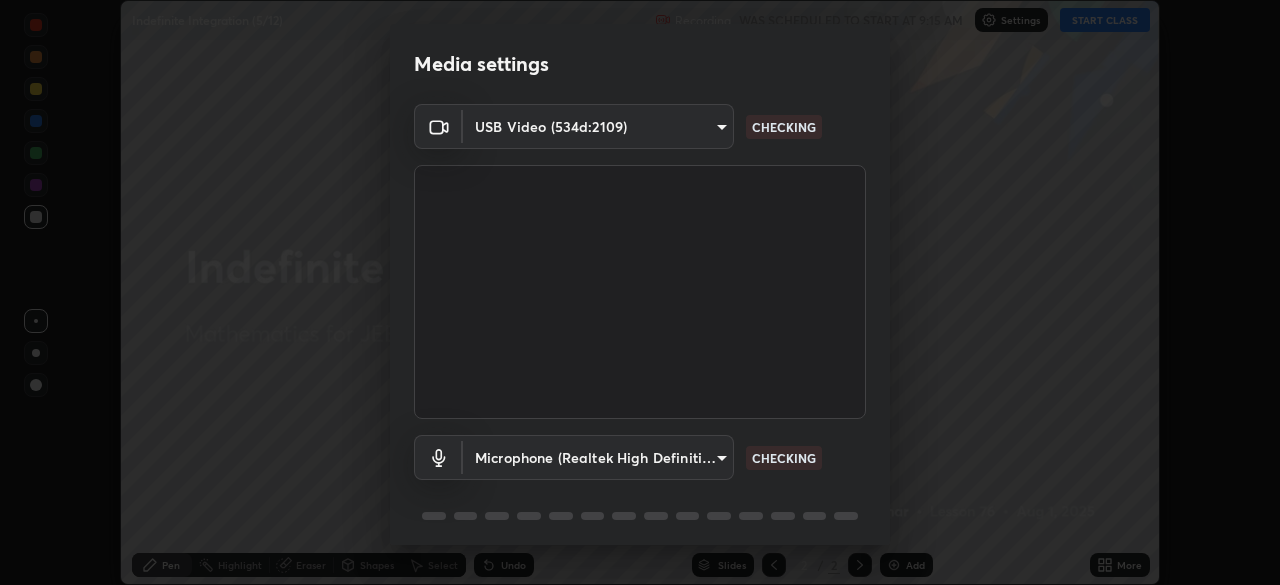 click on "Erase all Indefinite Integration (5/12) Recording WAS SCHEDULED TO START AT  9:15 AM Settings START CLASS Setting up your live class Indefinite Integration (5/12) • L76 of Mathematics for JEE Excel 1 2026_[FULLNAME] [LASTNAME] Pen Highlight Eraser Shapes Select Undo Slides 2 / 2 Add More No doubts shared Encourage your learners to ask a doubt for better clarity Report an issue Reason for reporting Buffering Chat not working Audio - Video sync issue Educator video quality low ​ Attach an image Report Media settings USB Video (534d:2109) fb57174be8733929c779687b6c747b251f50b7e0b4cf35f724d7f1923dedf309 CHECKING Microphone (Realtek High Definition Audio) 634466df11b50386d03b5a7a89c6aea67caf3628379a6ebfe6d9c89249c217ef CHECKING 1 / 5 Next" at bounding box center [640, 292] 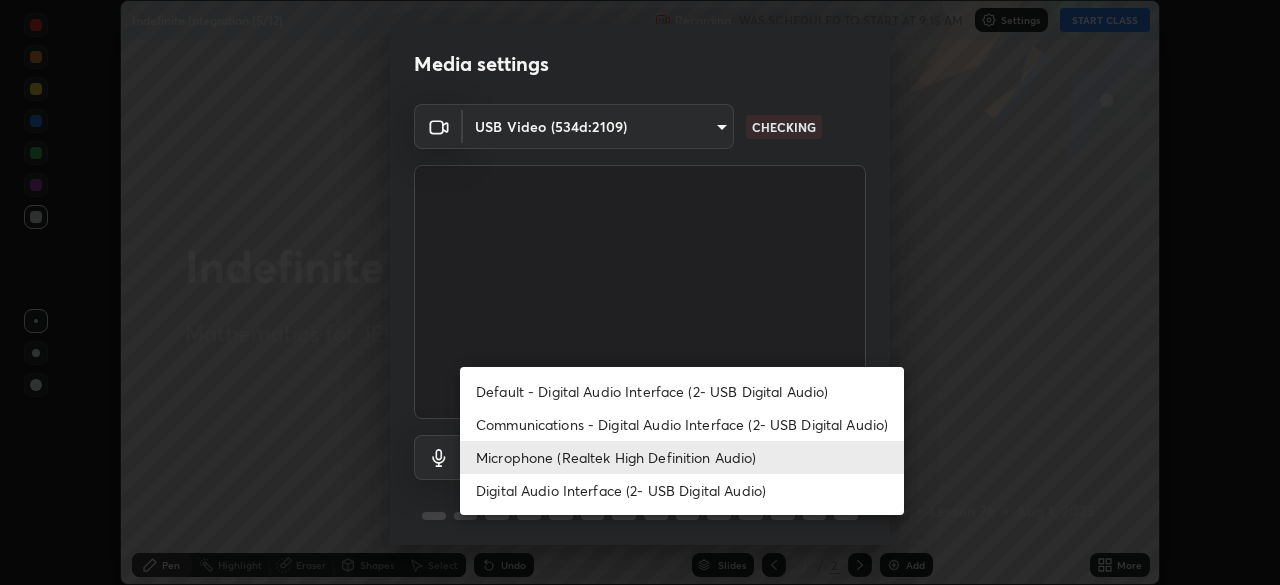 click on "Digital Audio Interface (2- USB Digital Audio)" at bounding box center (682, 490) 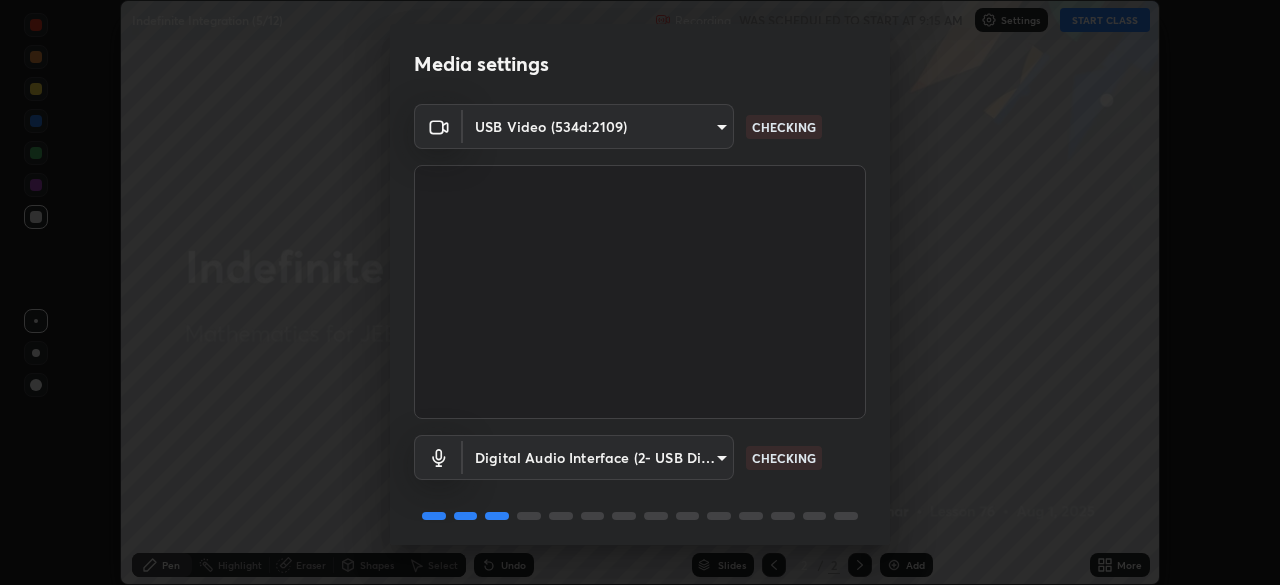 scroll, scrollTop: 71, scrollLeft: 0, axis: vertical 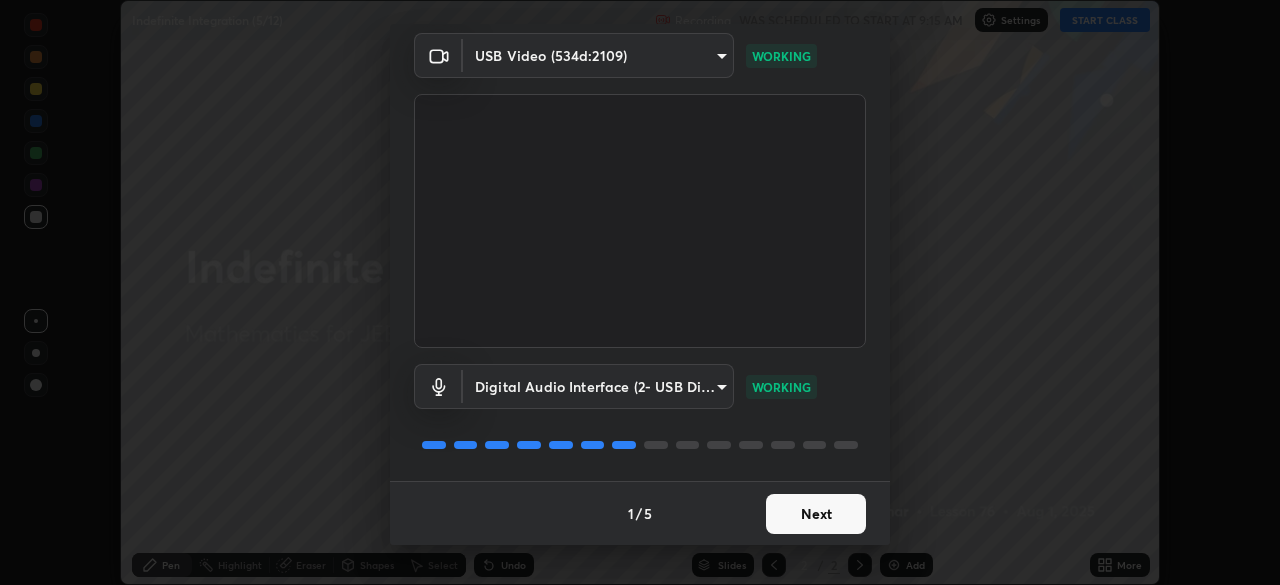 click on "Next" at bounding box center (816, 514) 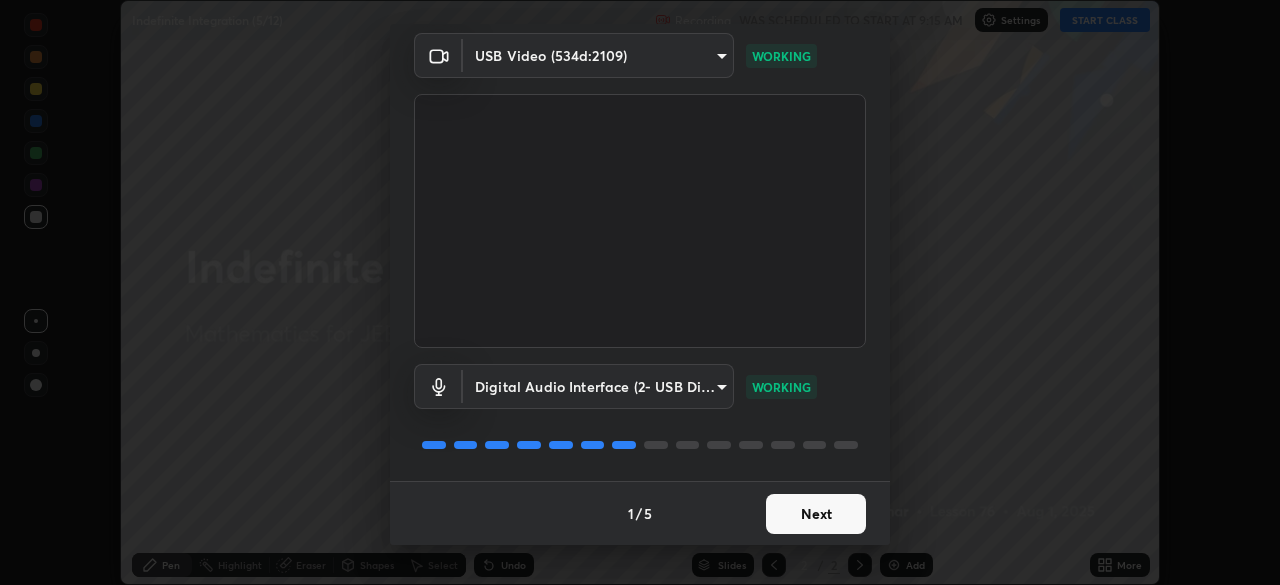 scroll, scrollTop: 0, scrollLeft: 0, axis: both 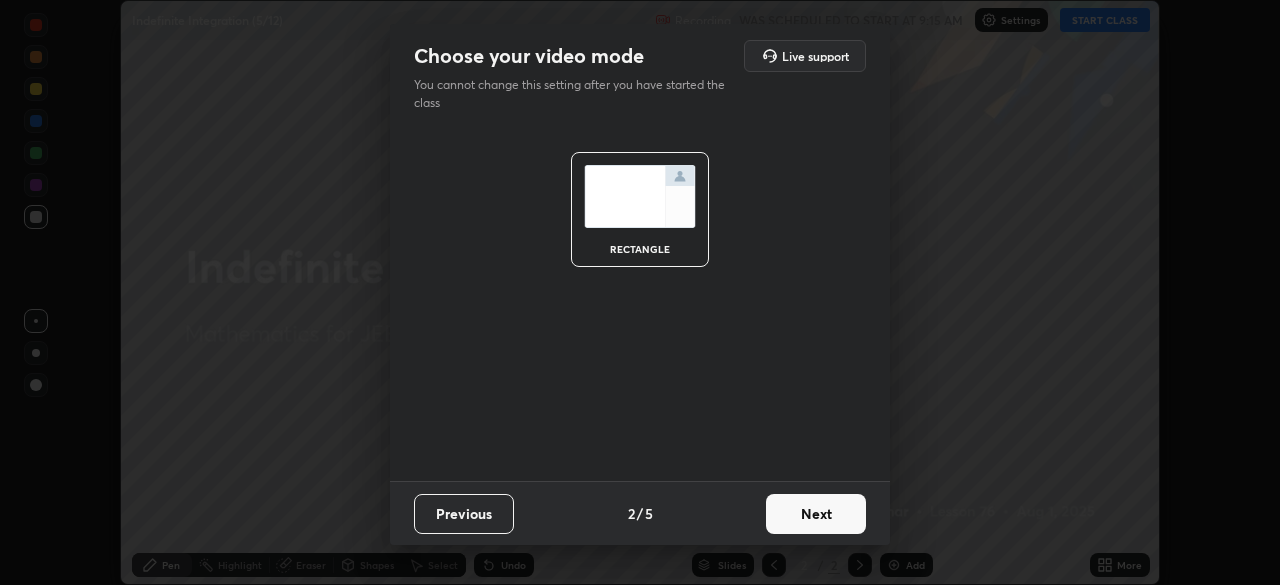 click on "Next" at bounding box center (816, 514) 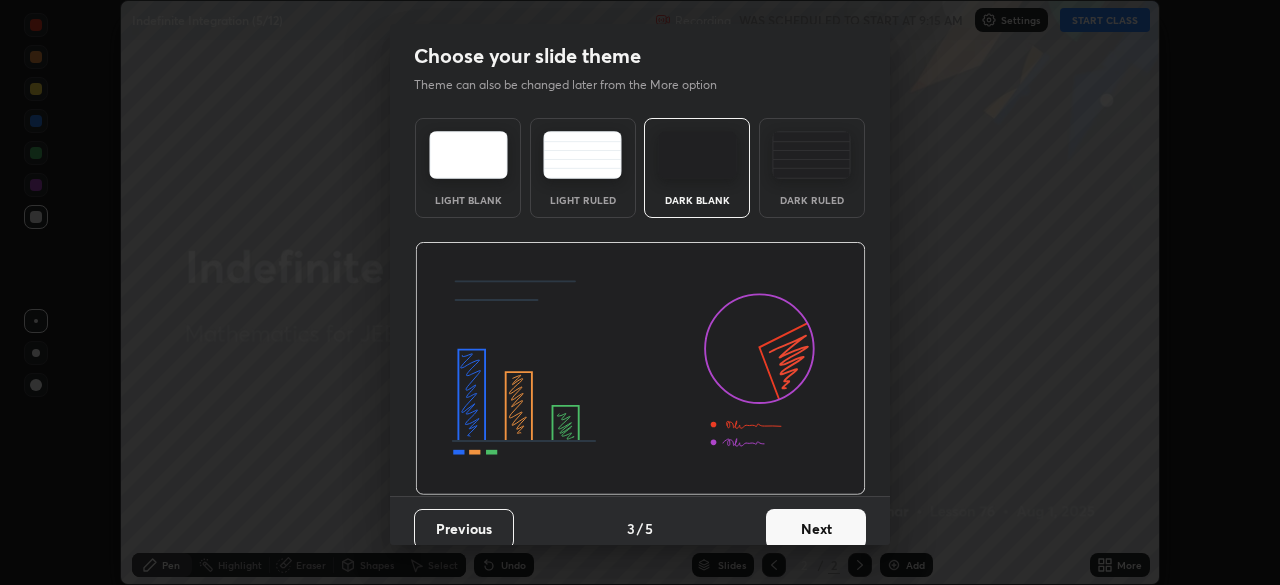 click on "Next" at bounding box center (816, 529) 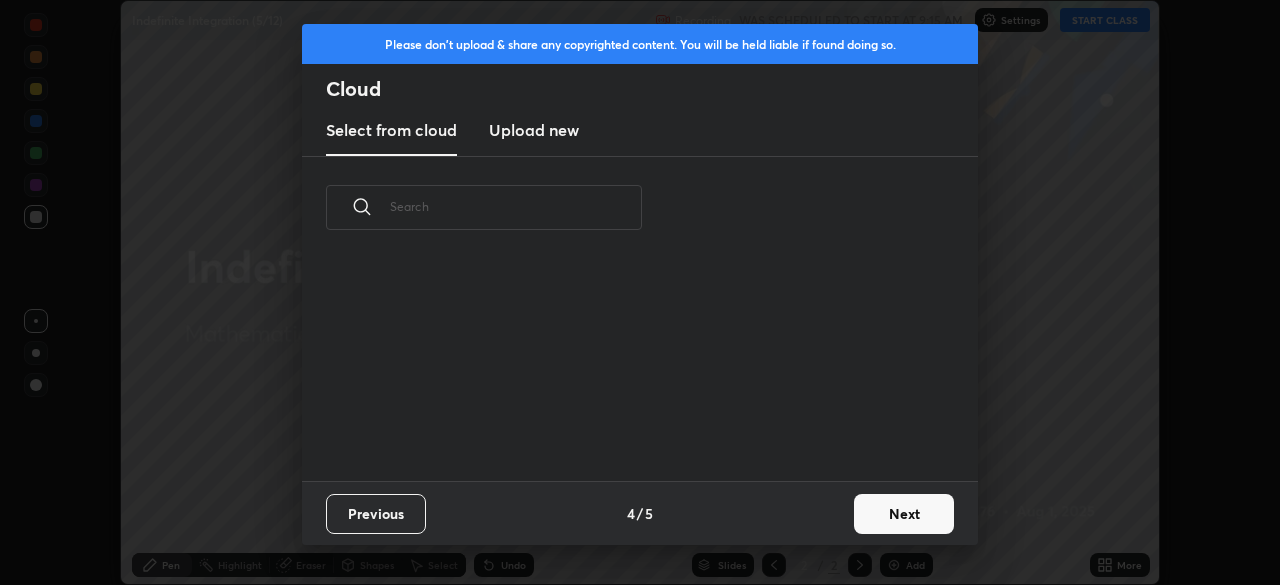 click on "Next" at bounding box center (904, 514) 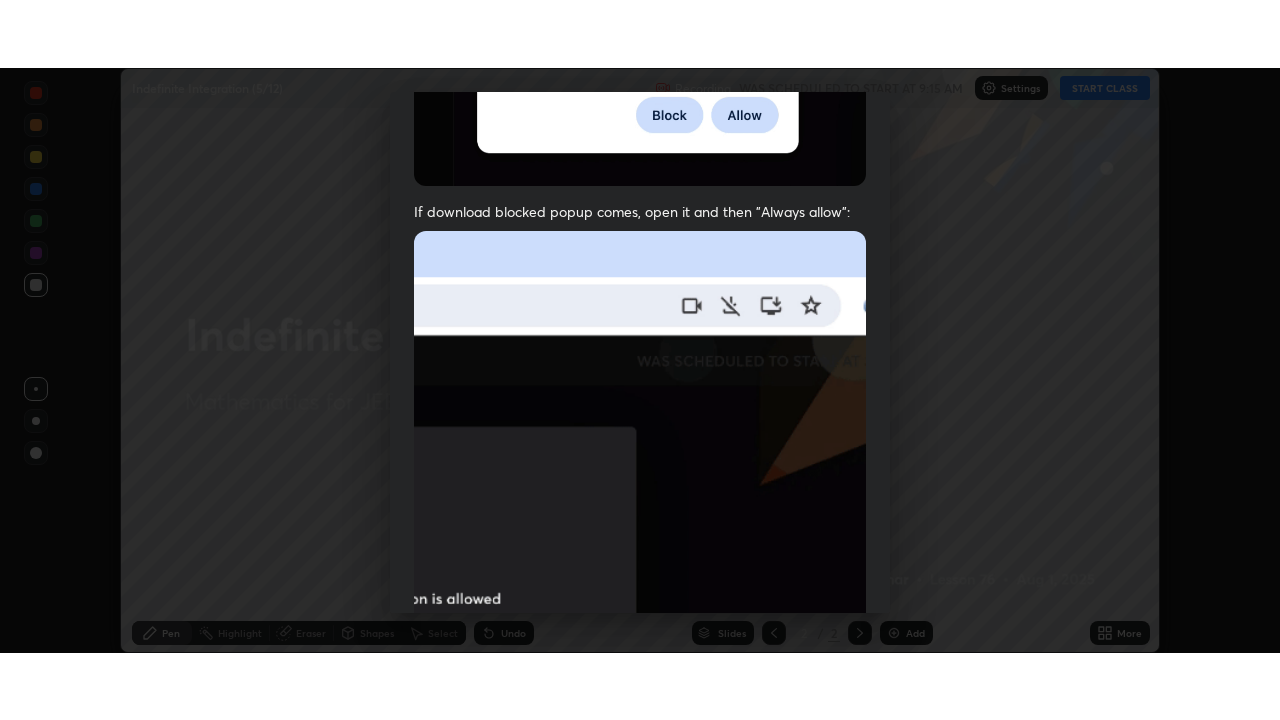 scroll, scrollTop: 479, scrollLeft: 0, axis: vertical 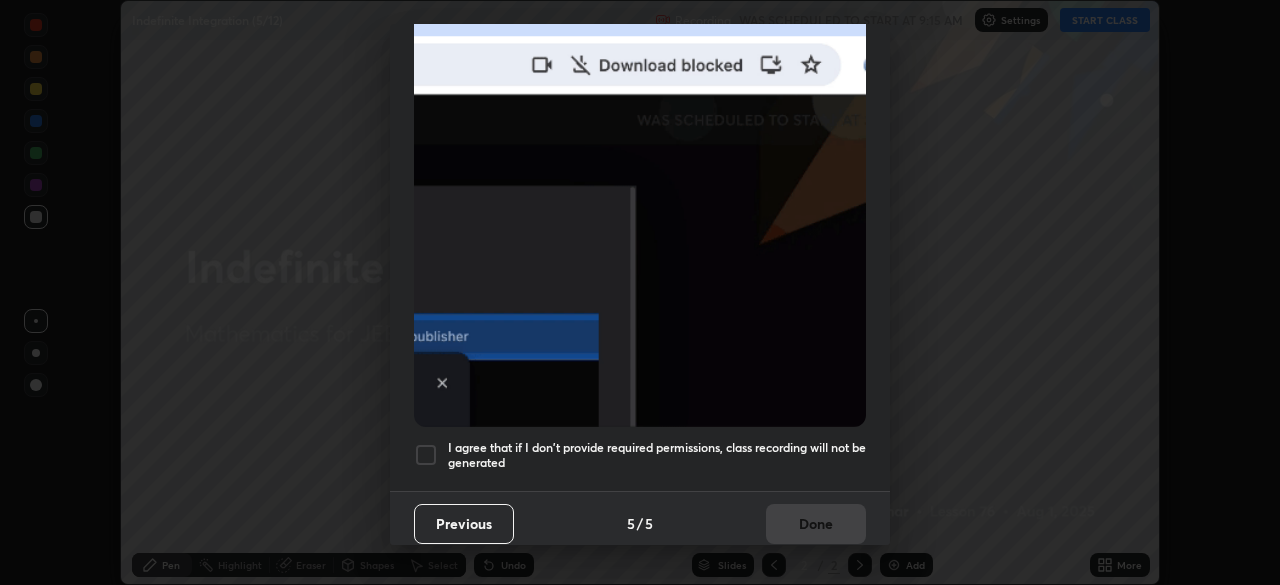 click at bounding box center [426, 455] 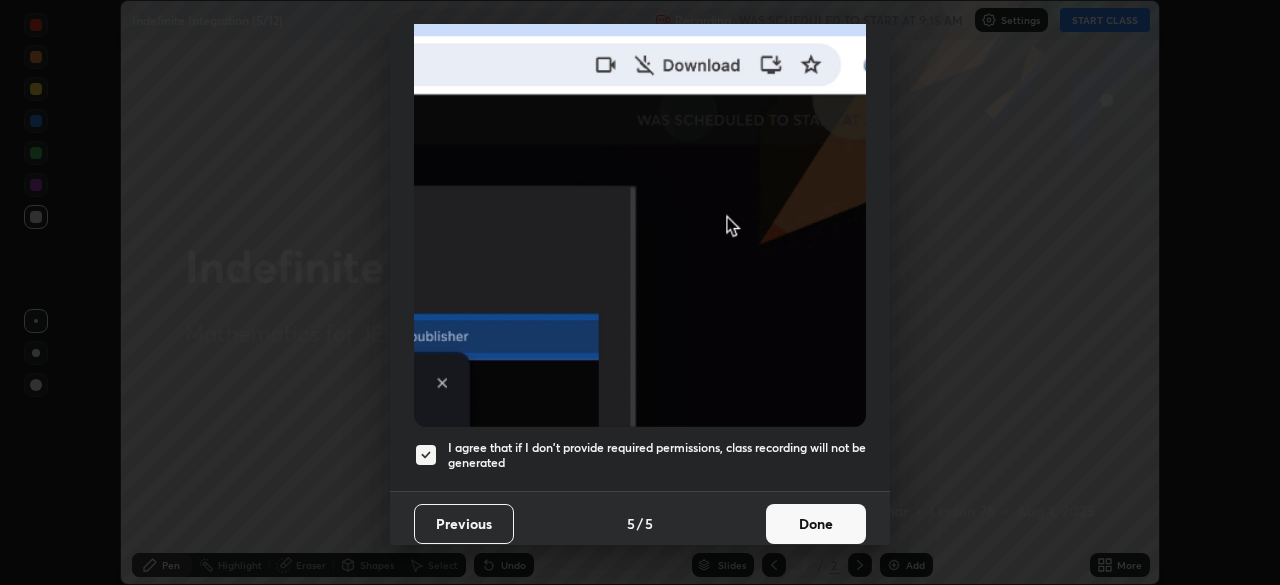 click on "Done" at bounding box center (816, 524) 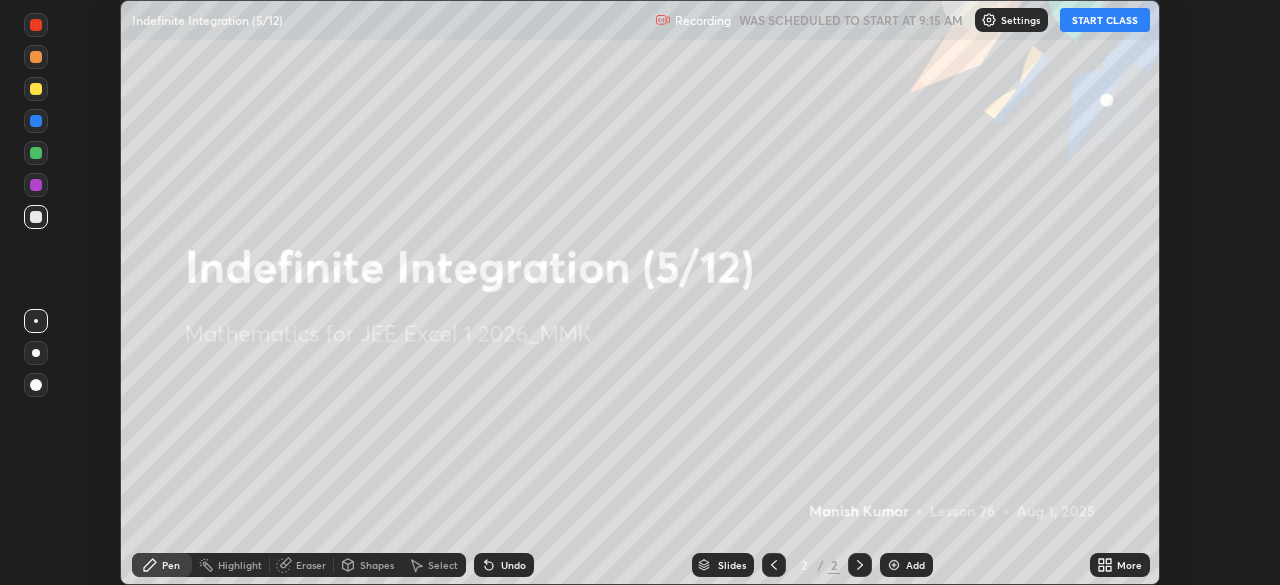 click on "START CLASS" at bounding box center [1105, 20] 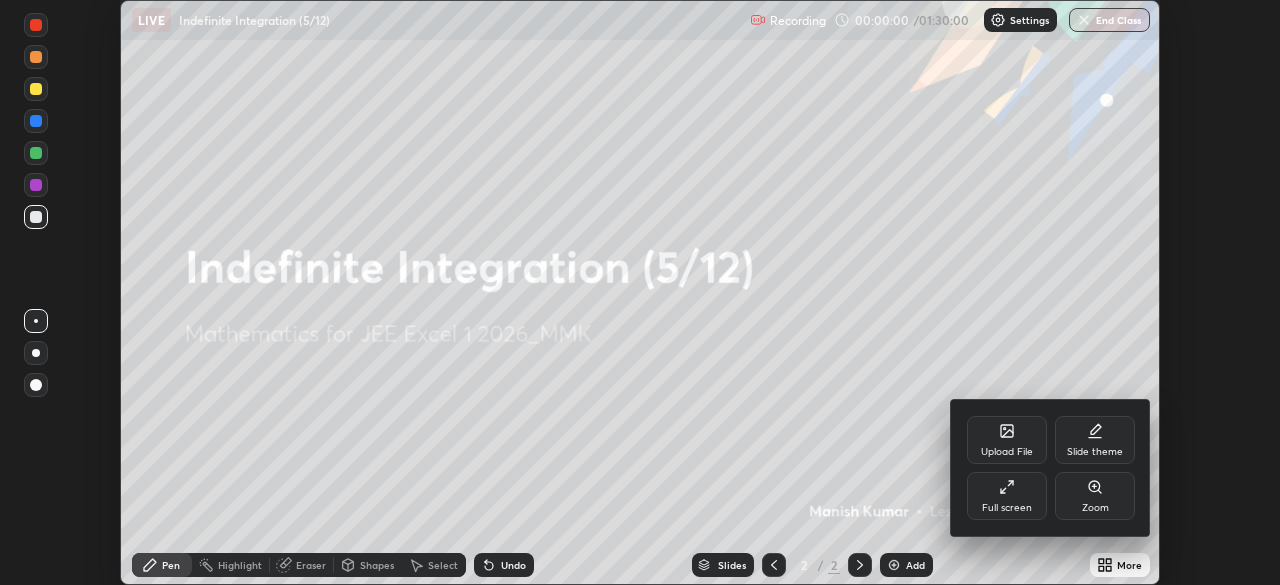 click on "Full screen" at bounding box center [1007, 496] 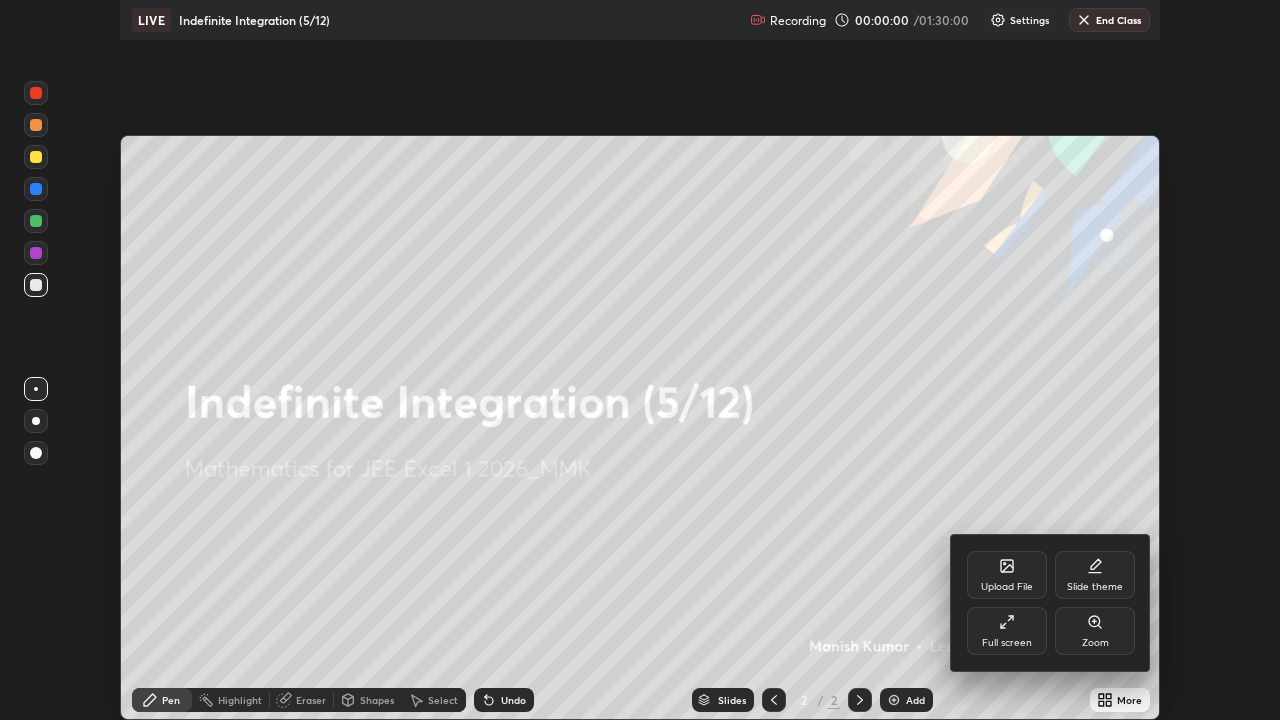 scroll, scrollTop: 99280, scrollLeft: 98720, axis: both 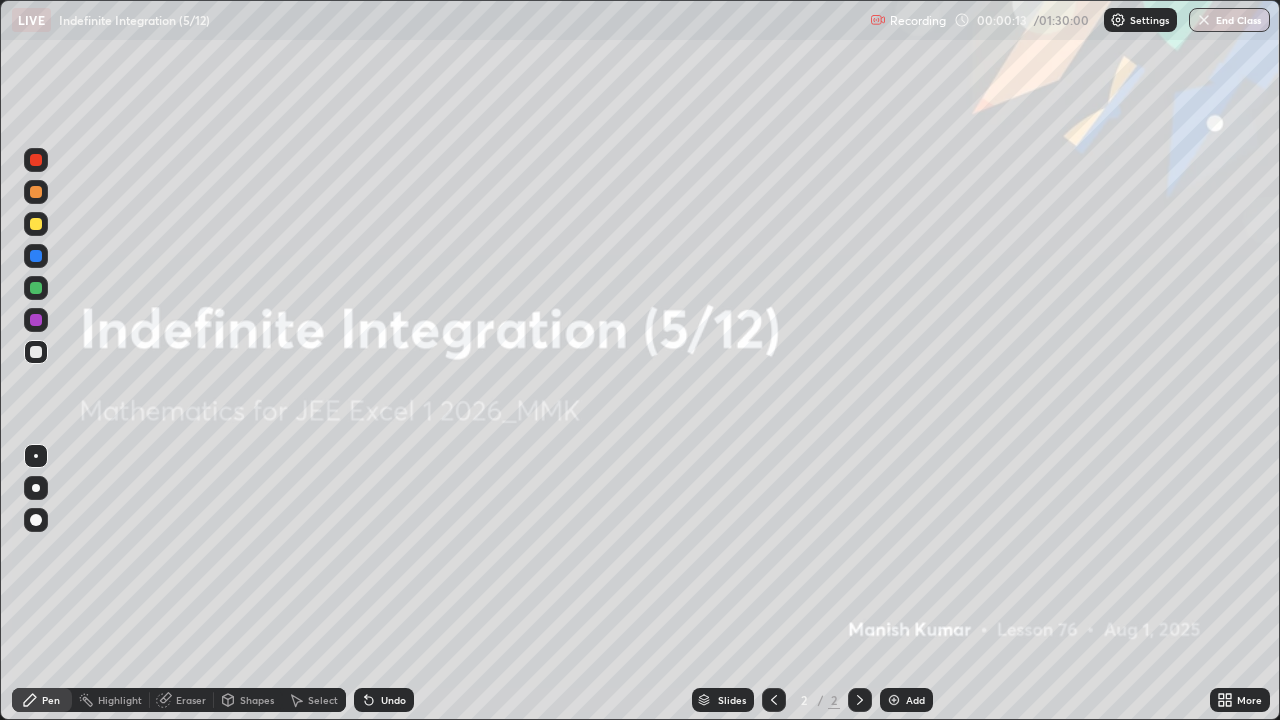 click on "Add" at bounding box center [915, 700] 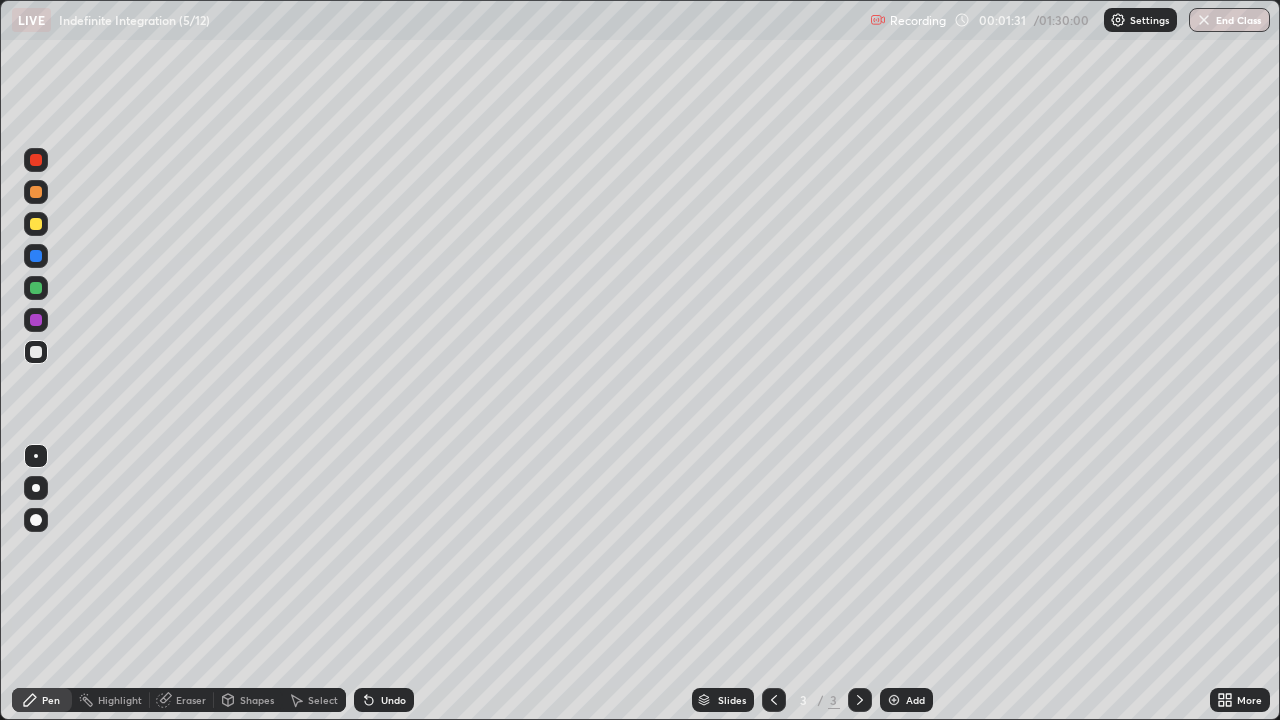 click at bounding box center [36, 224] 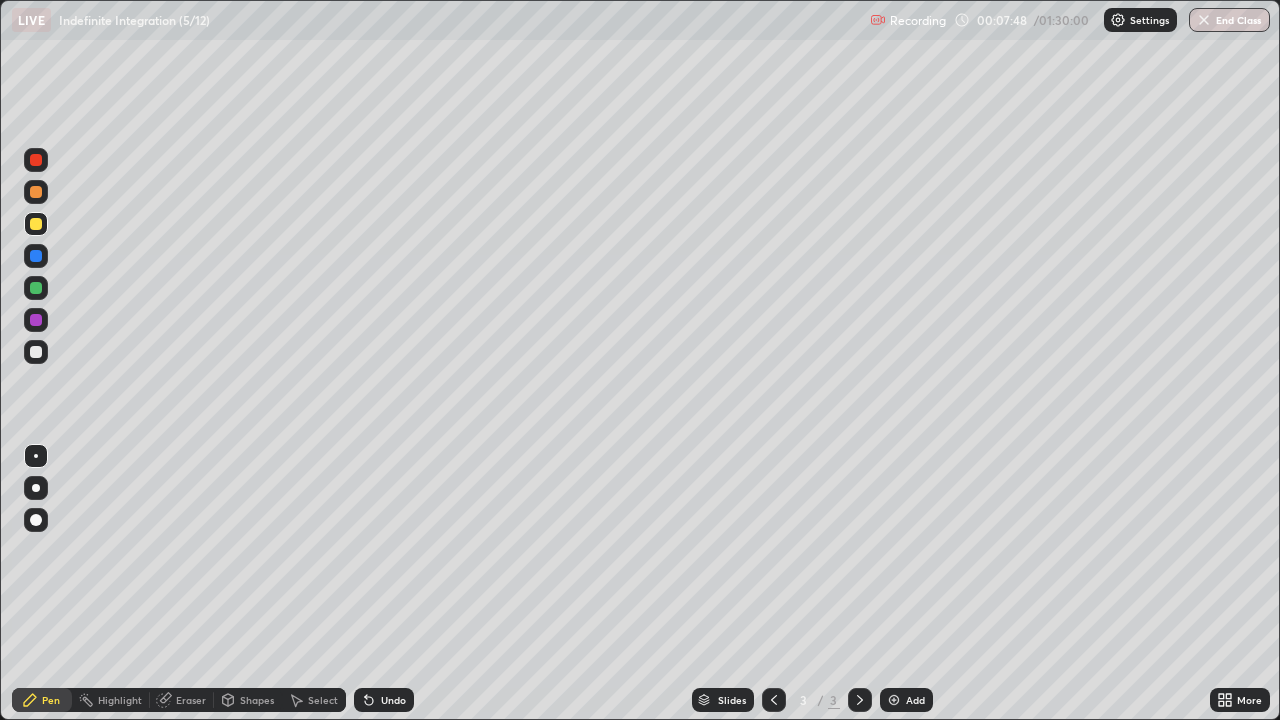 click at bounding box center [894, 700] 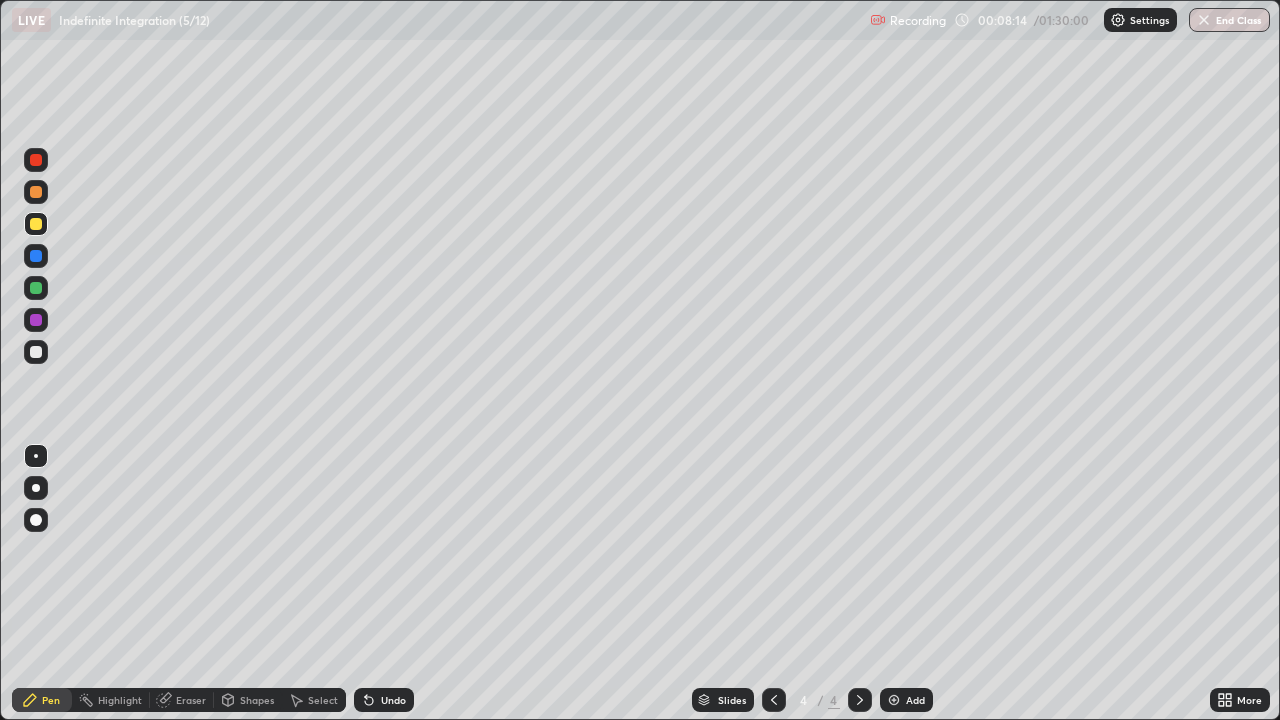 click on "Eraser" at bounding box center [191, 700] 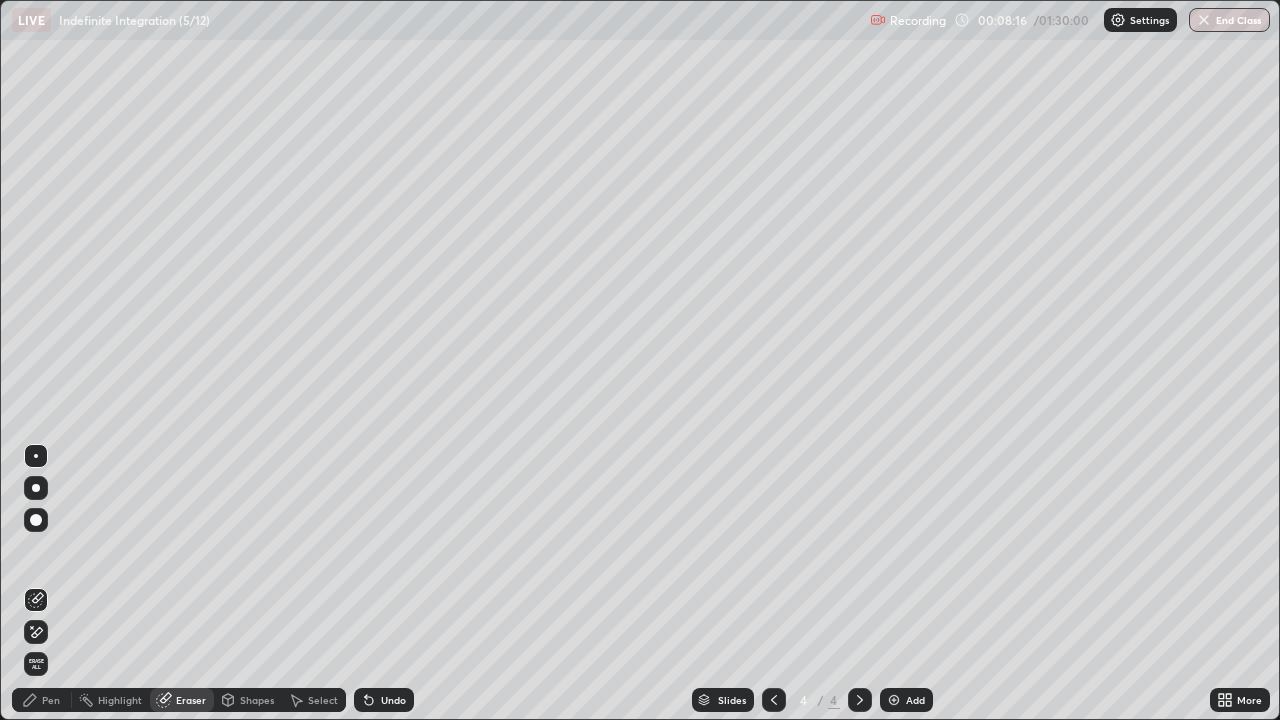 click on "Pen" at bounding box center [42, 700] 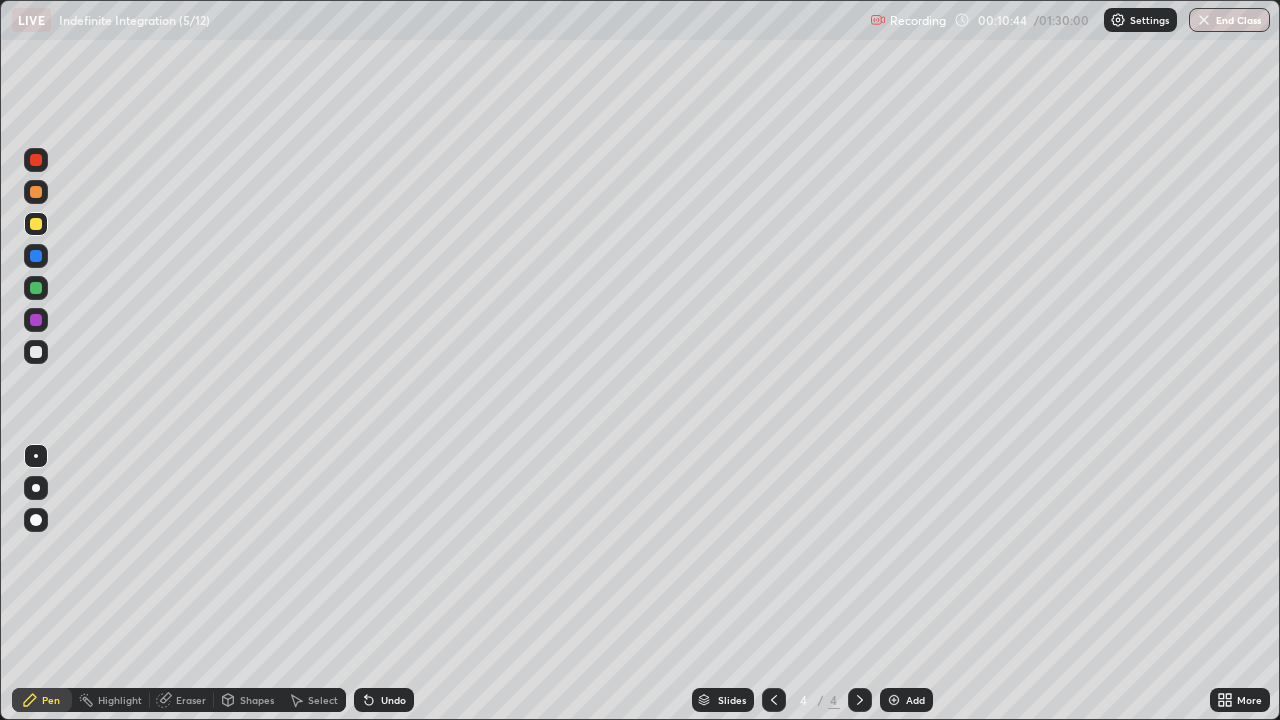 click on "Add" at bounding box center [906, 700] 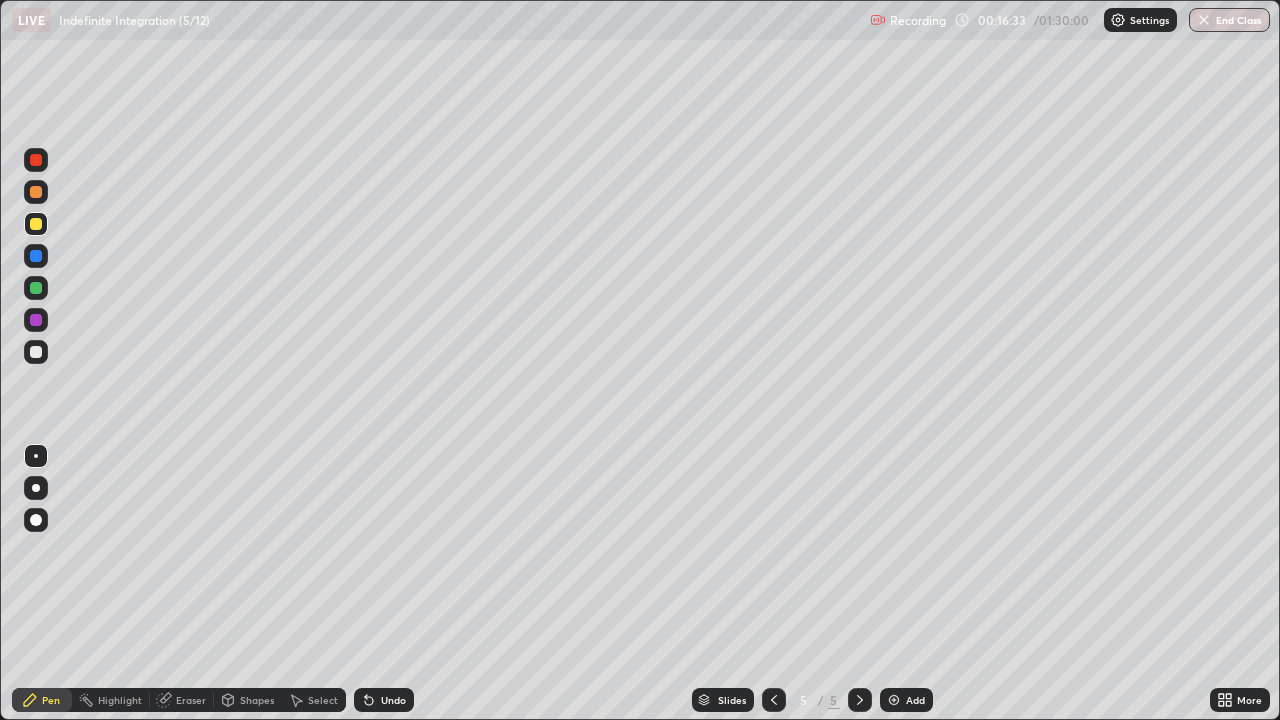 click on "Add" at bounding box center [915, 700] 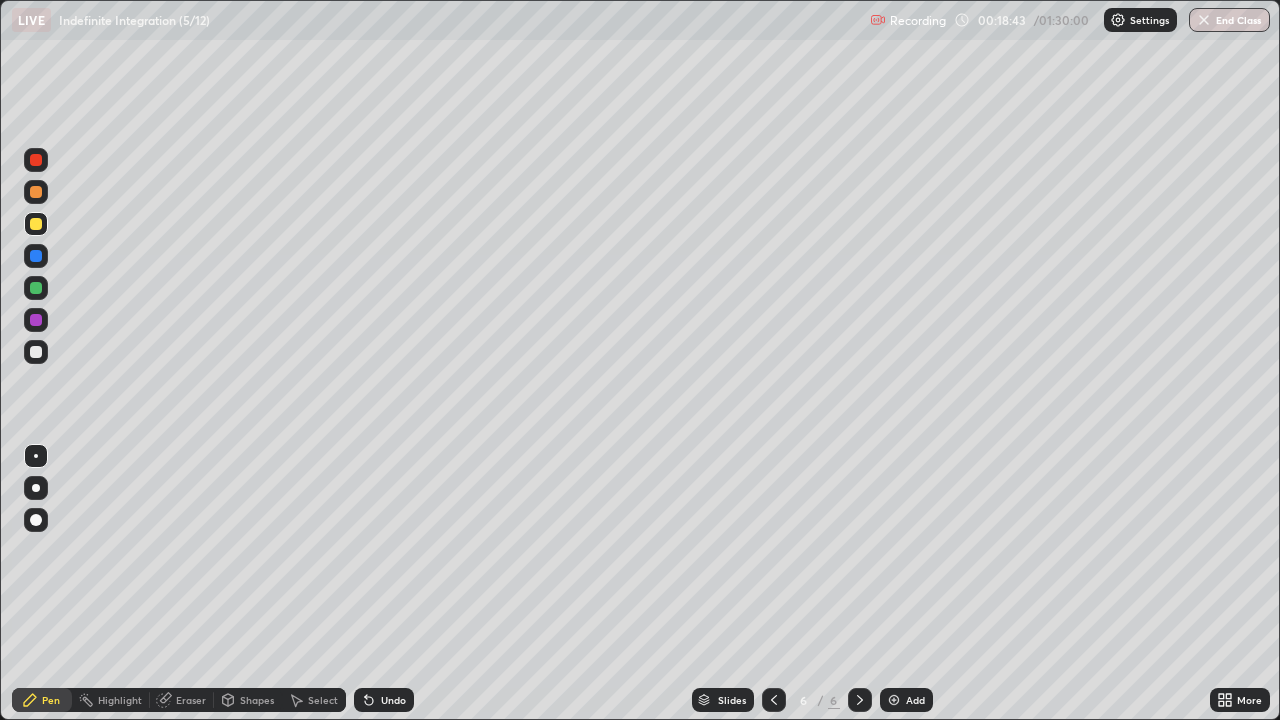 click at bounding box center [894, 700] 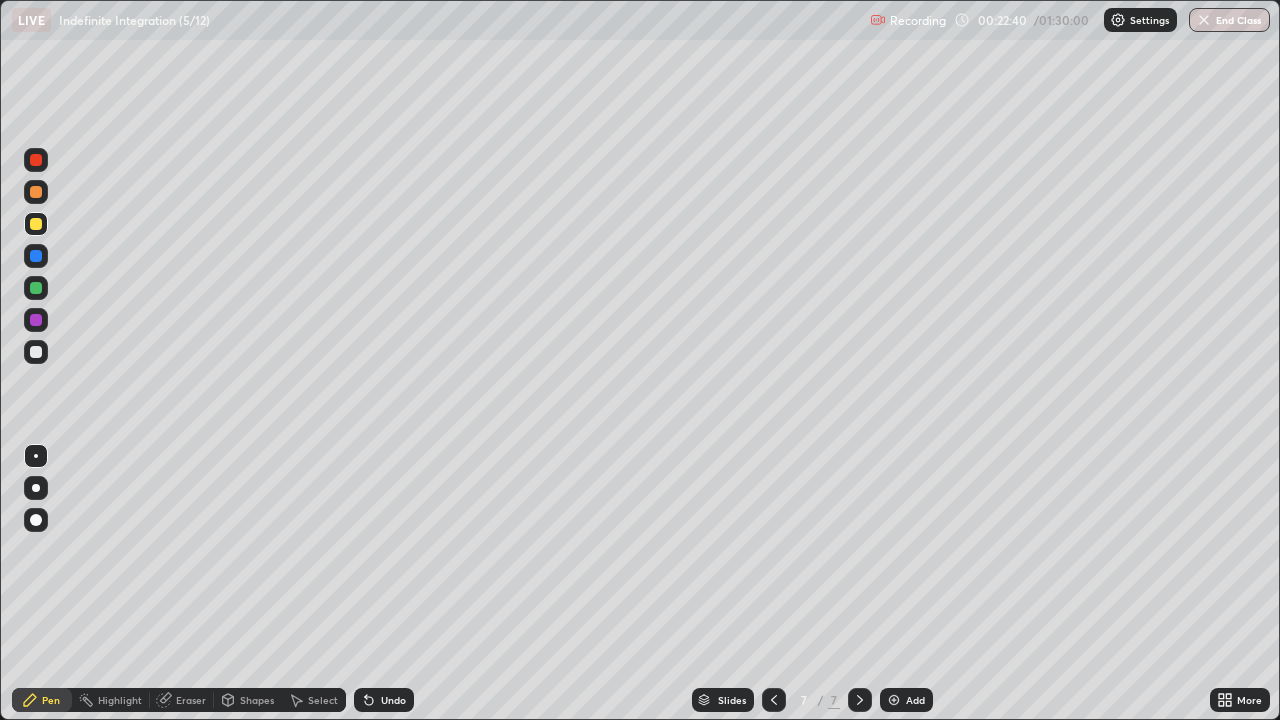 click on "Add" at bounding box center (915, 700) 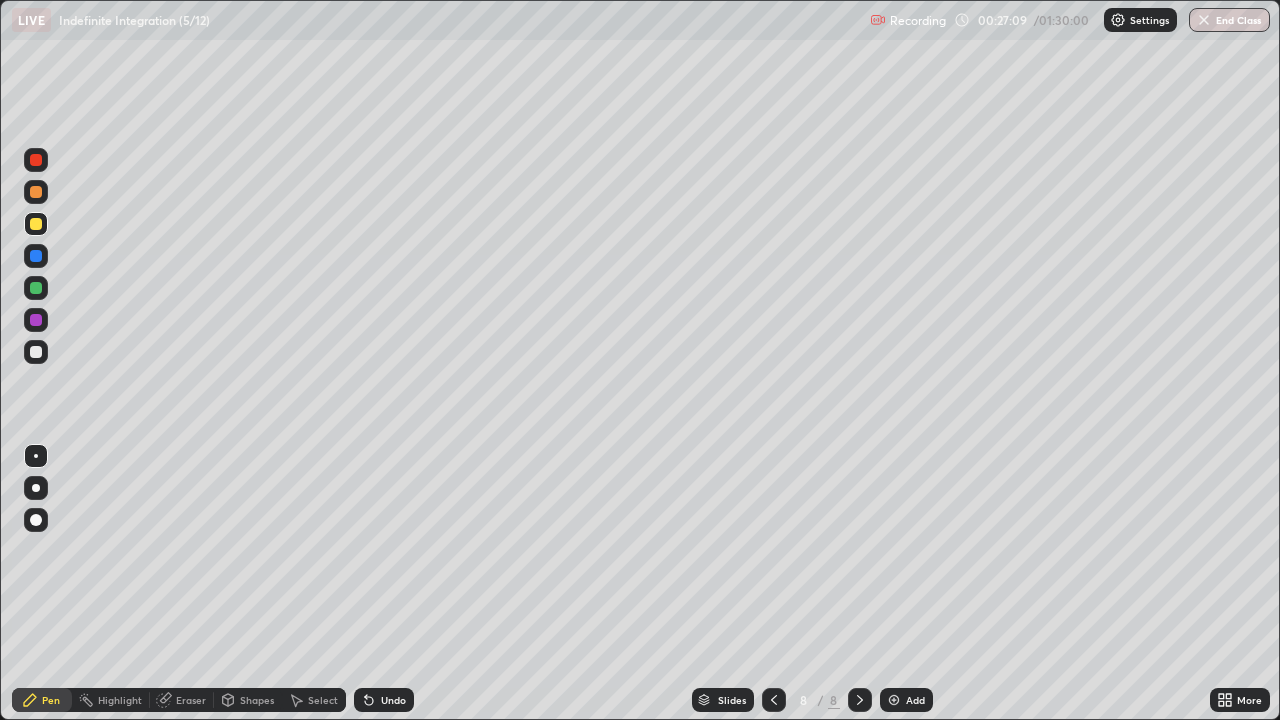 click on "Add" at bounding box center (915, 700) 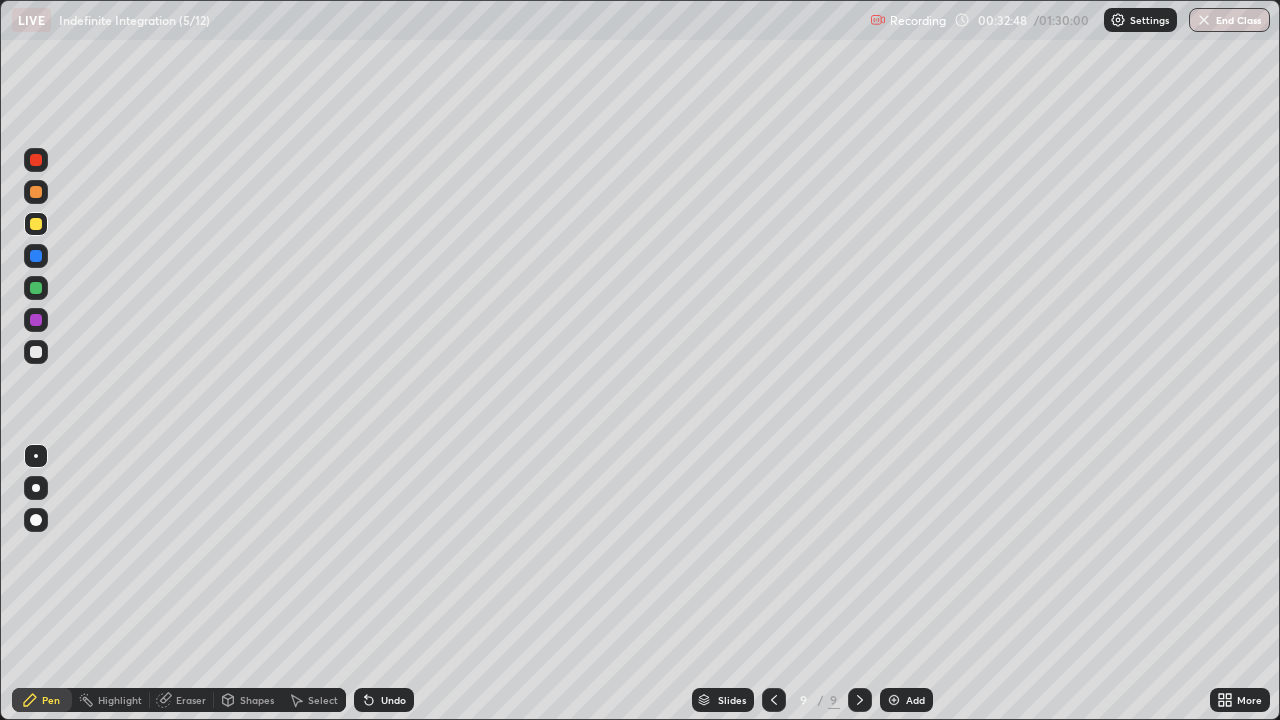 click on "Add" at bounding box center [906, 700] 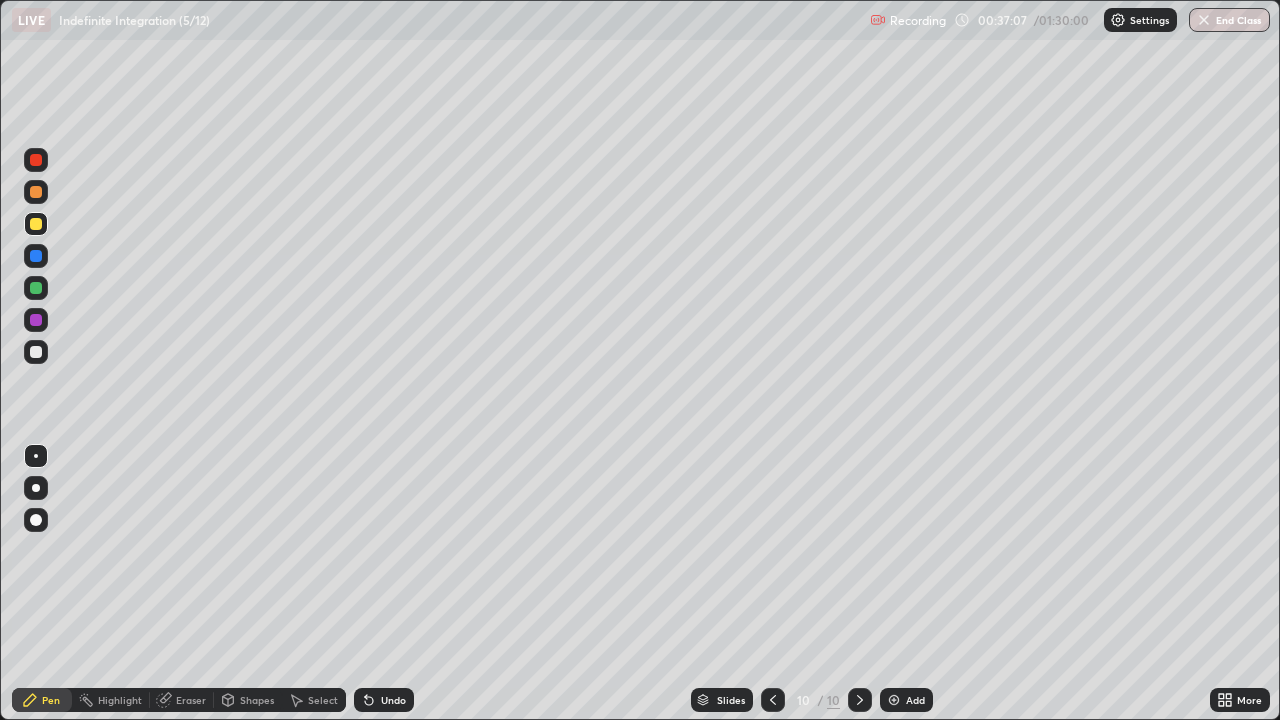 click on "Eraser" at bounding box center (191, 700) 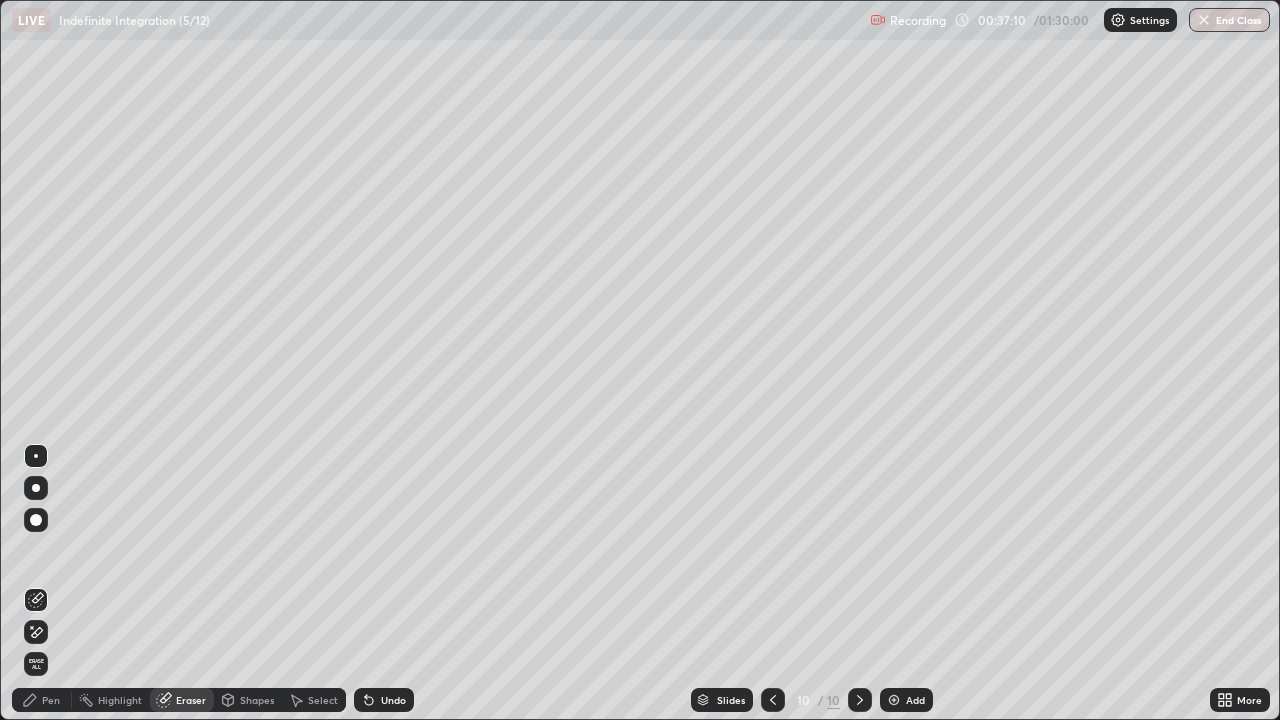 click on "Pen" at bounding box center [51, 700] 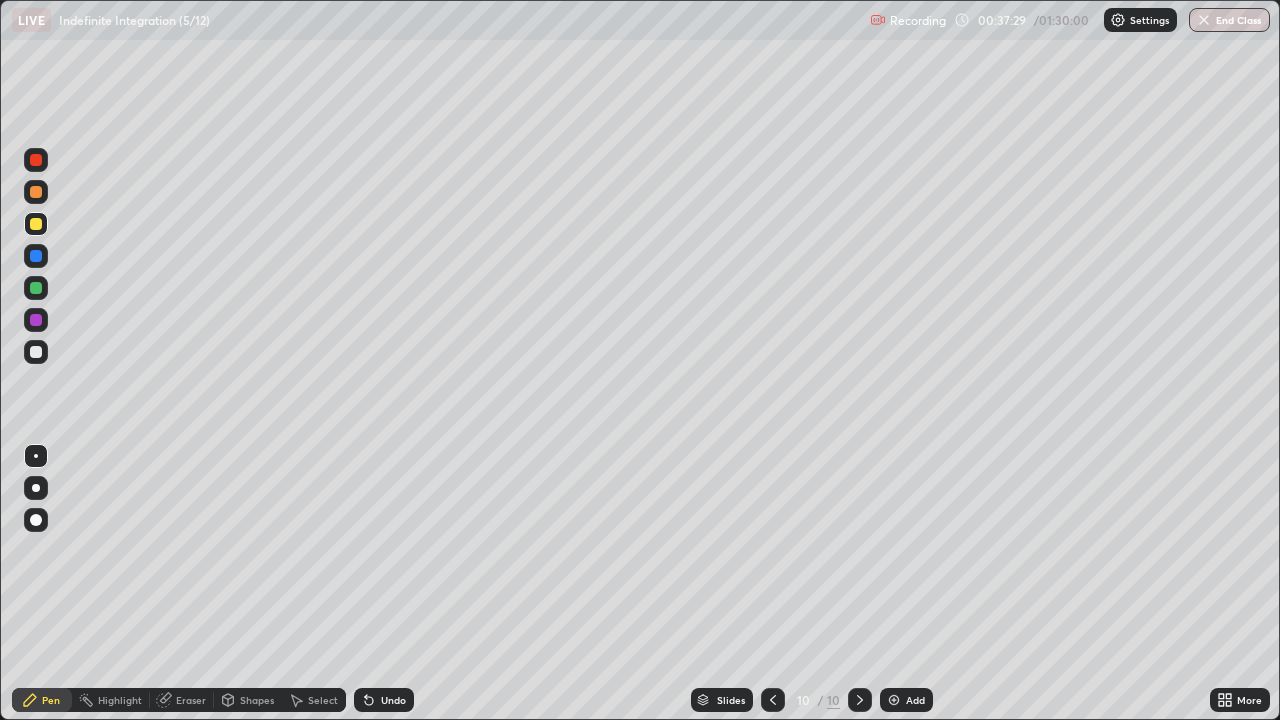 click on "Add" at bounding box center (906, 700) 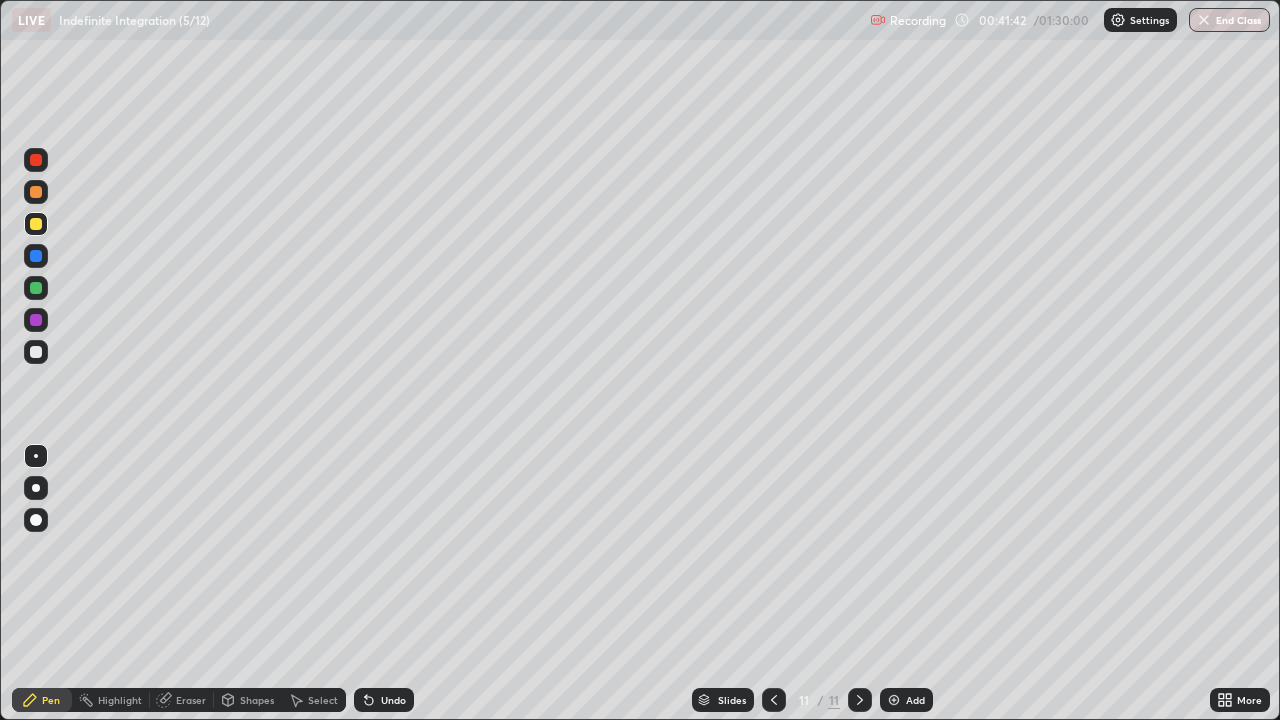 click at bounding box center (36, 288) 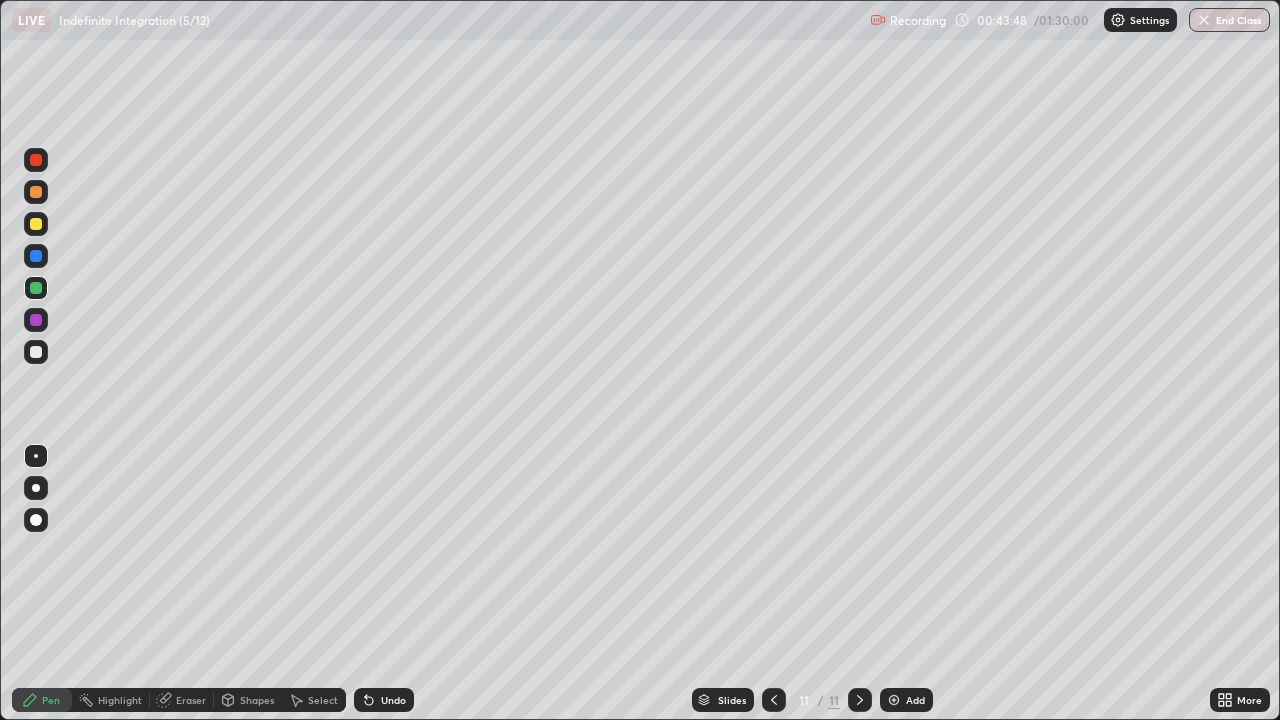 click on "Add" at bounding box center (906, 700) 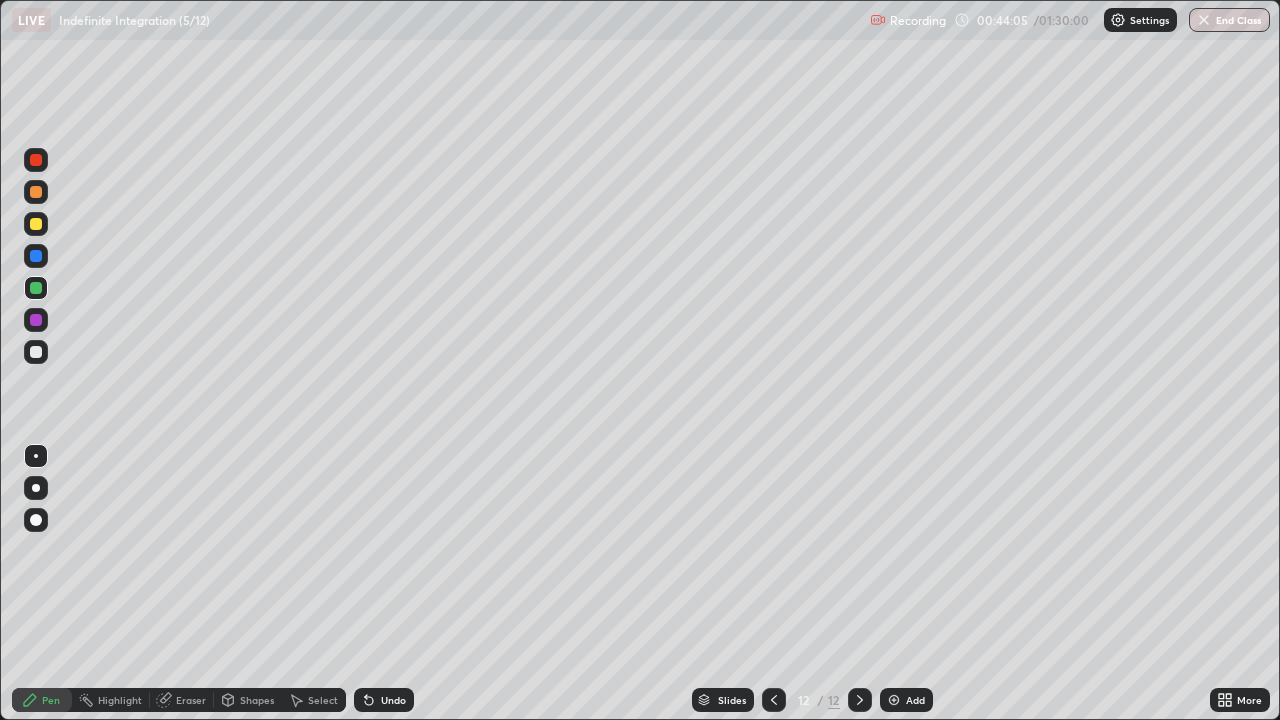 click 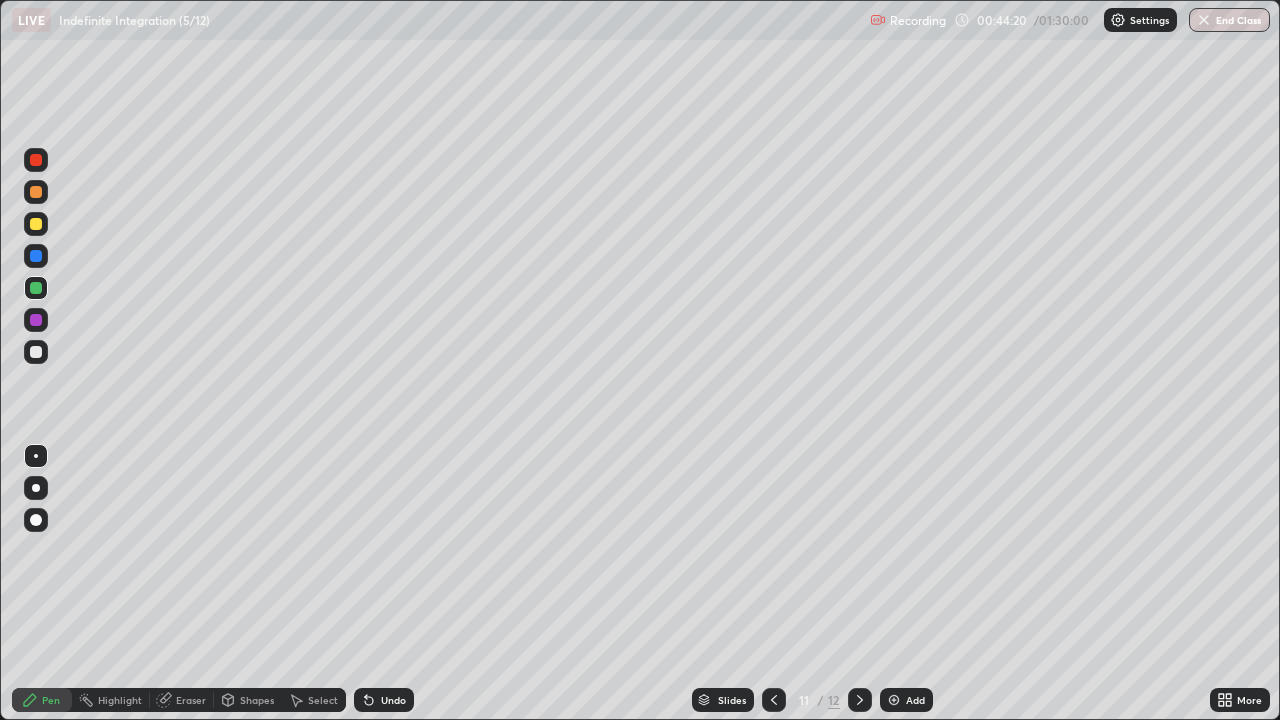 click at bounding box center (860, 700) 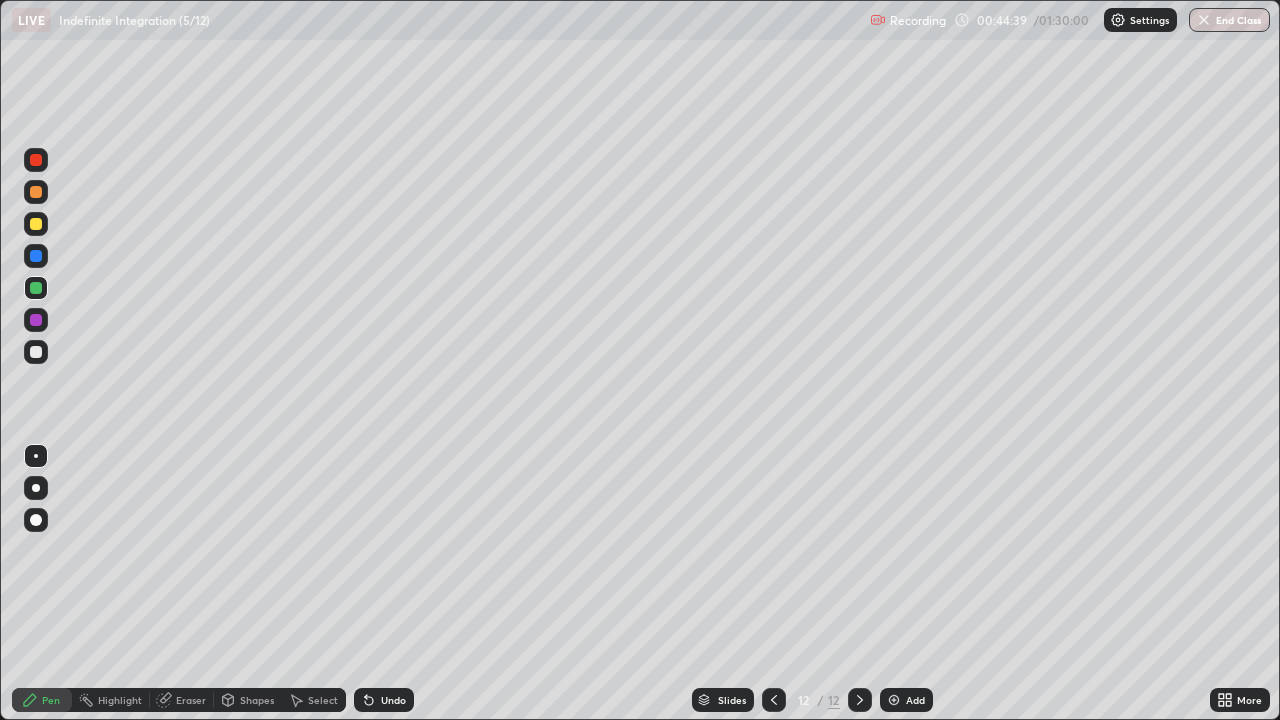 click at bounding box center (36, 224) 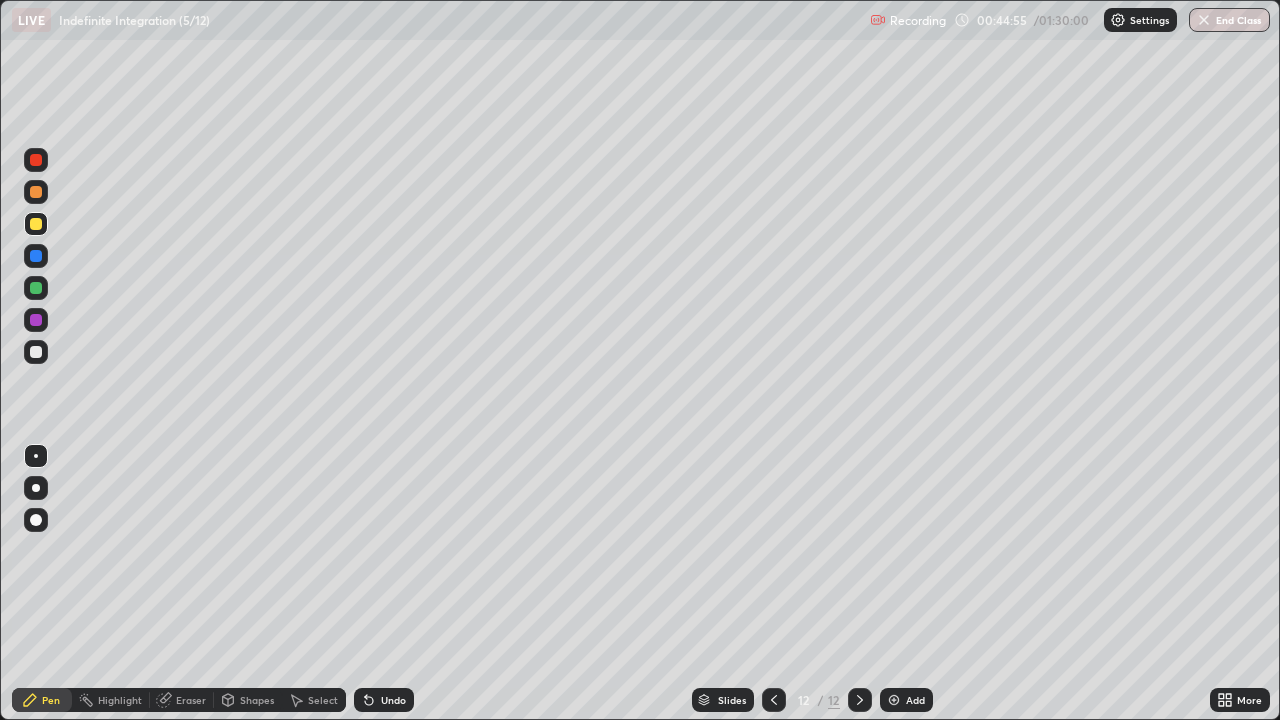 click on "Eraser" at bounding box center [191, 700] 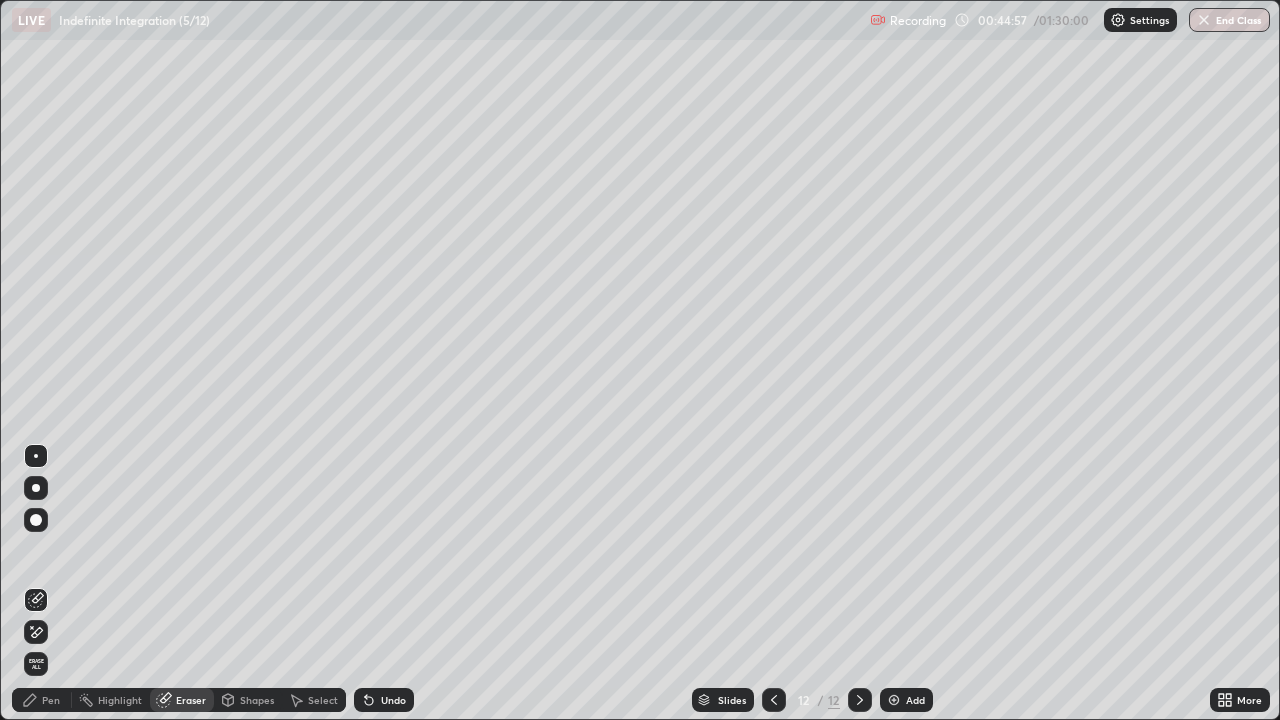 click 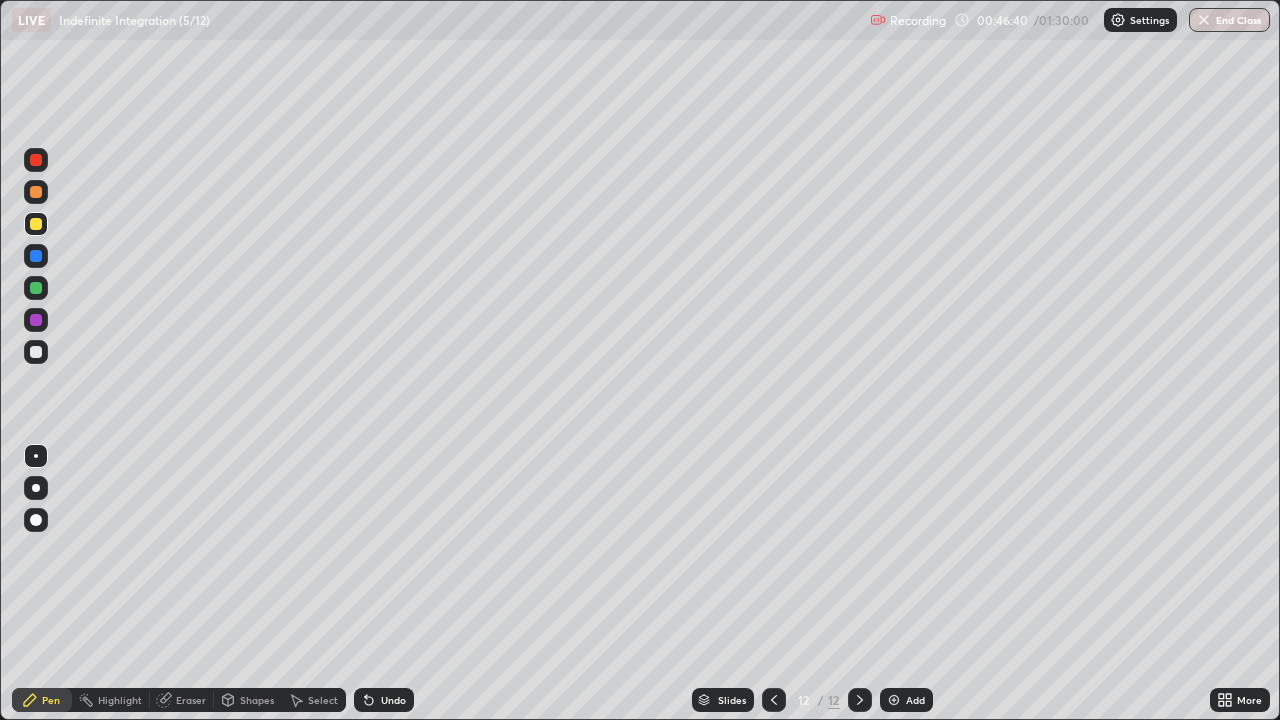 click on "Add" at bounding box center [906, 700] 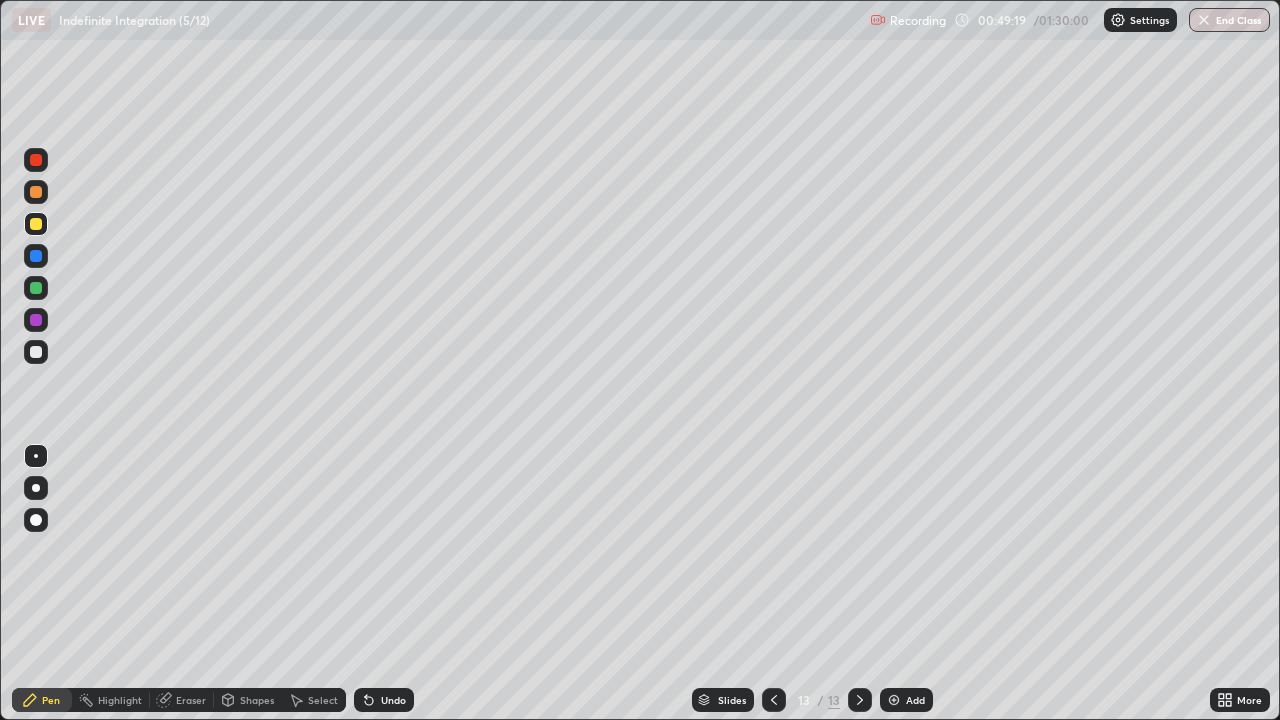 click at bounding box center [36, 256] 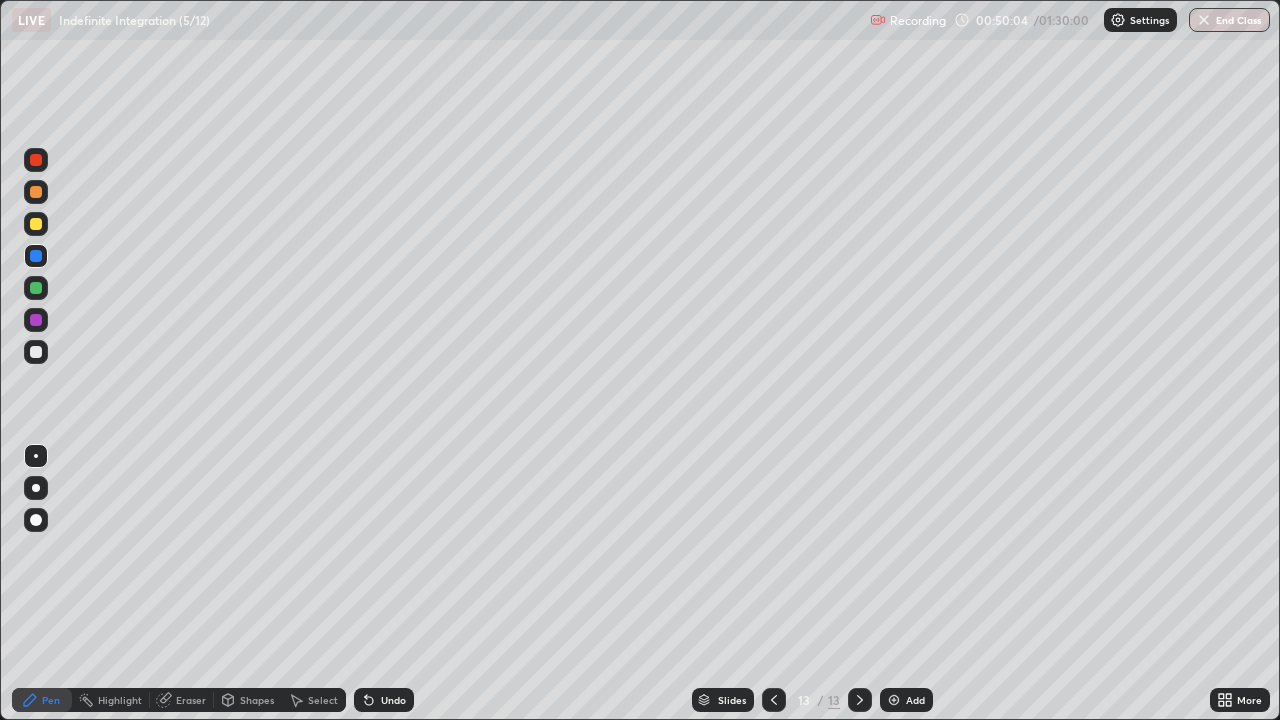 click on "LIVE Indefinite Integration (5/12) Recording 00:50:04 /  01:30:00 Settings End Class" at bounding box center (640, 20) 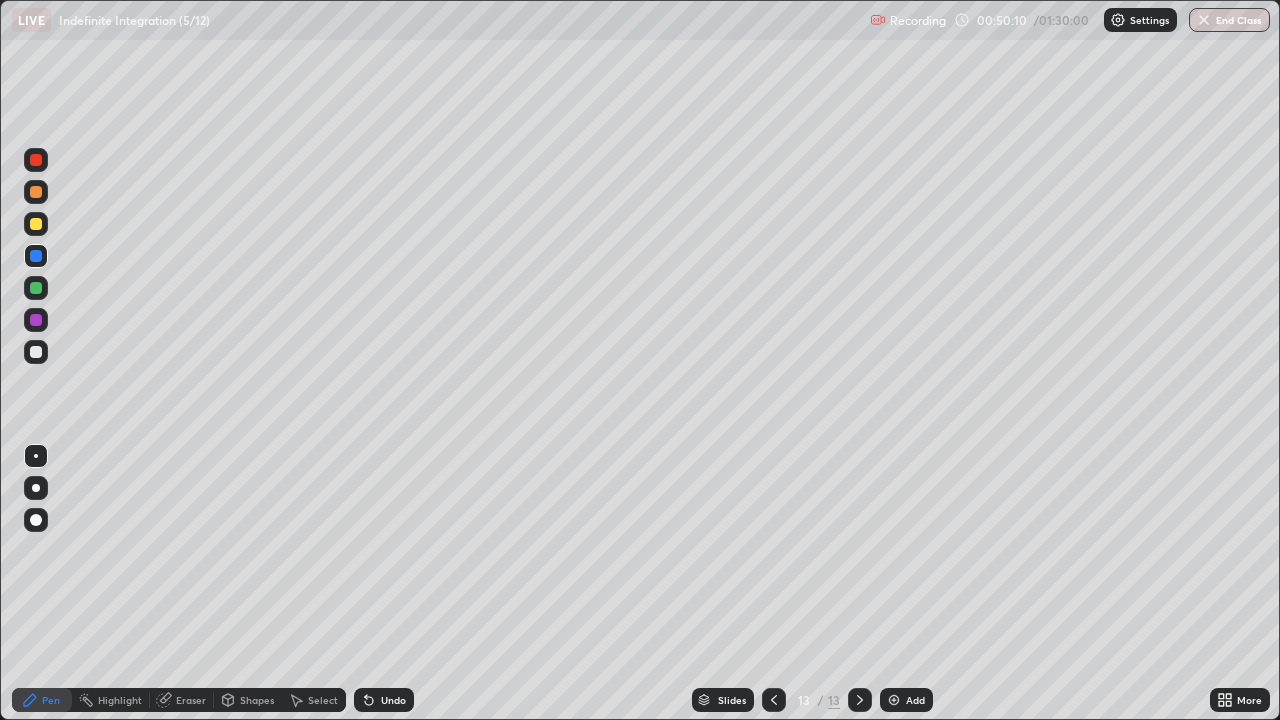 click on "Add" at bounding box center (906, 700) 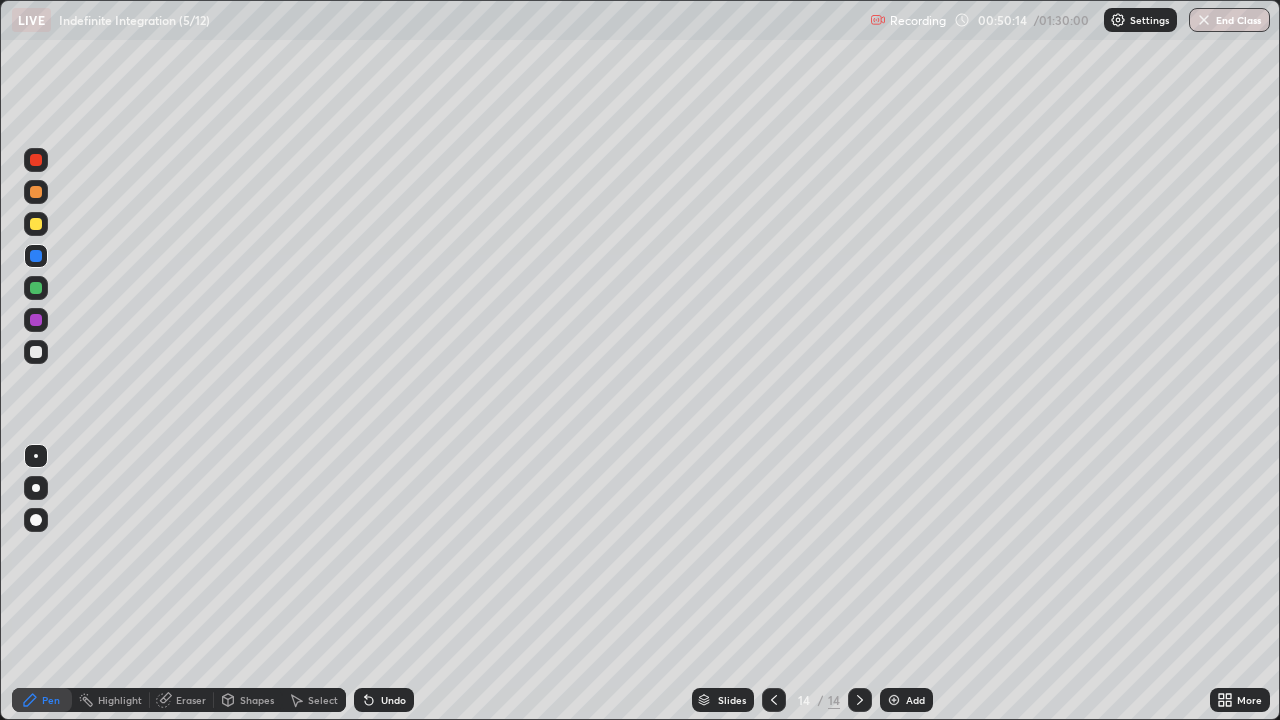 click at bounding box center (36, 288) 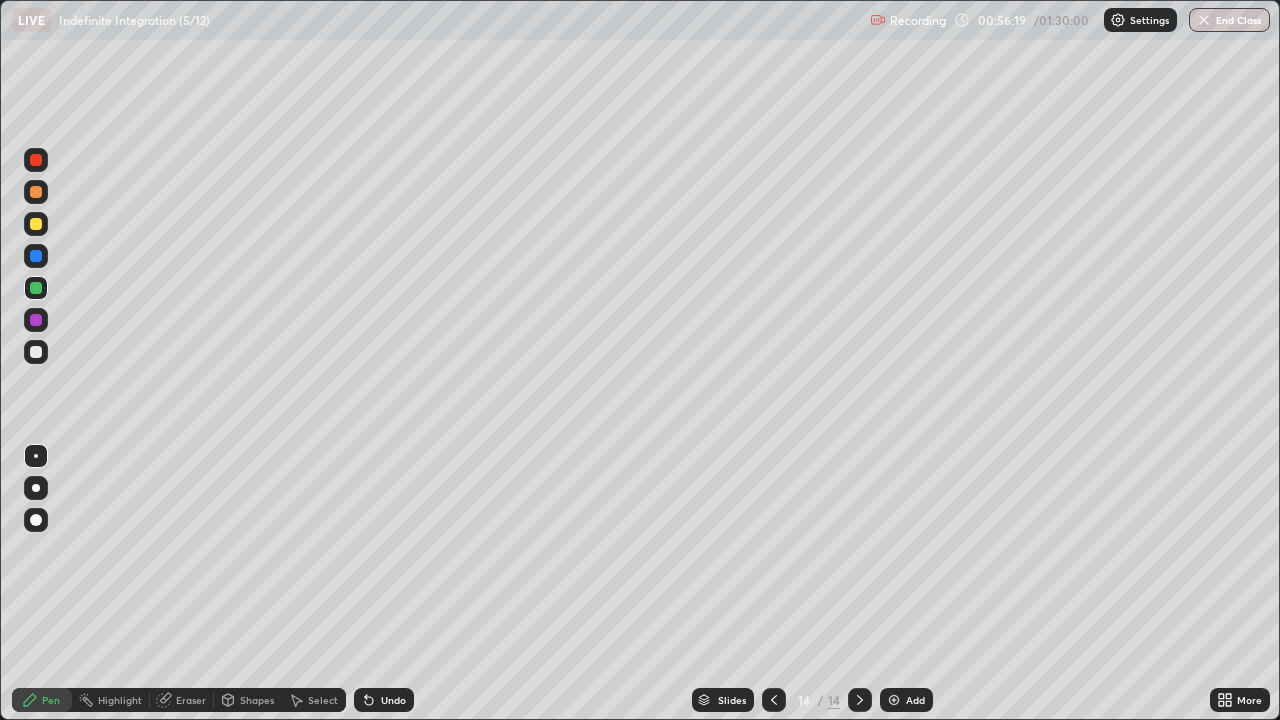 click at bounding box center (894, 700) 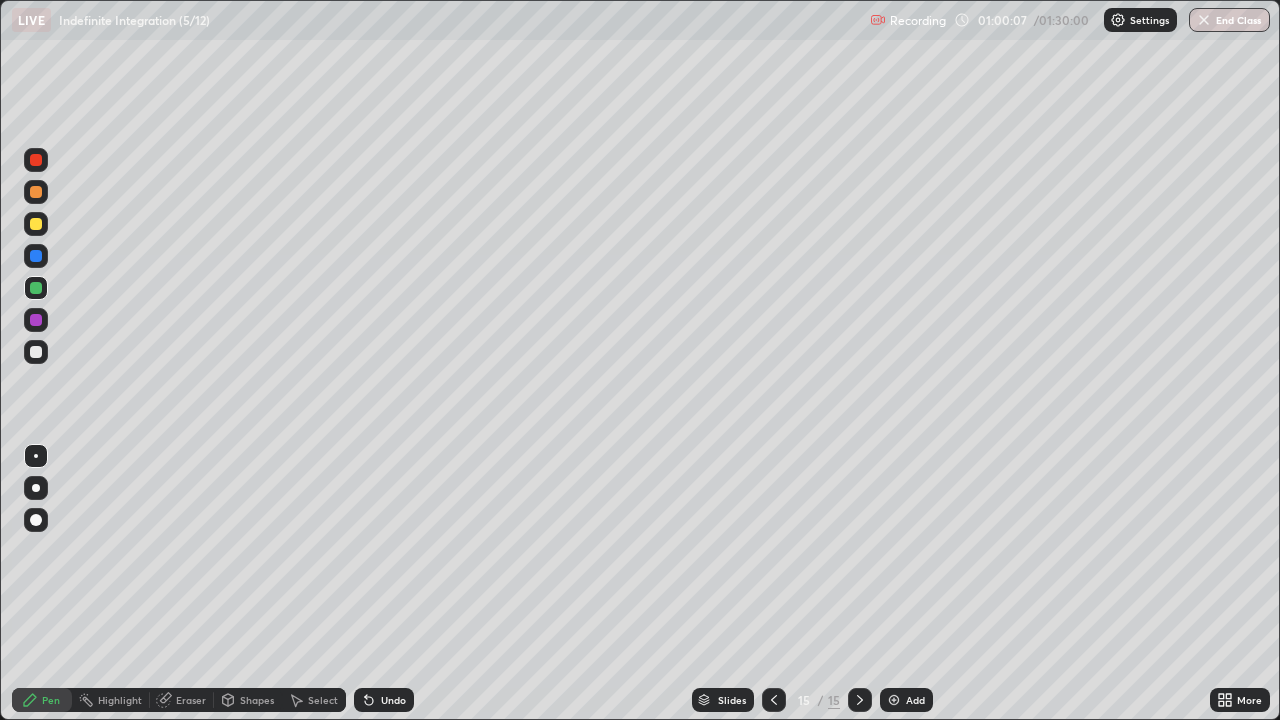 click on "Add" at bounding box center (915, 700) 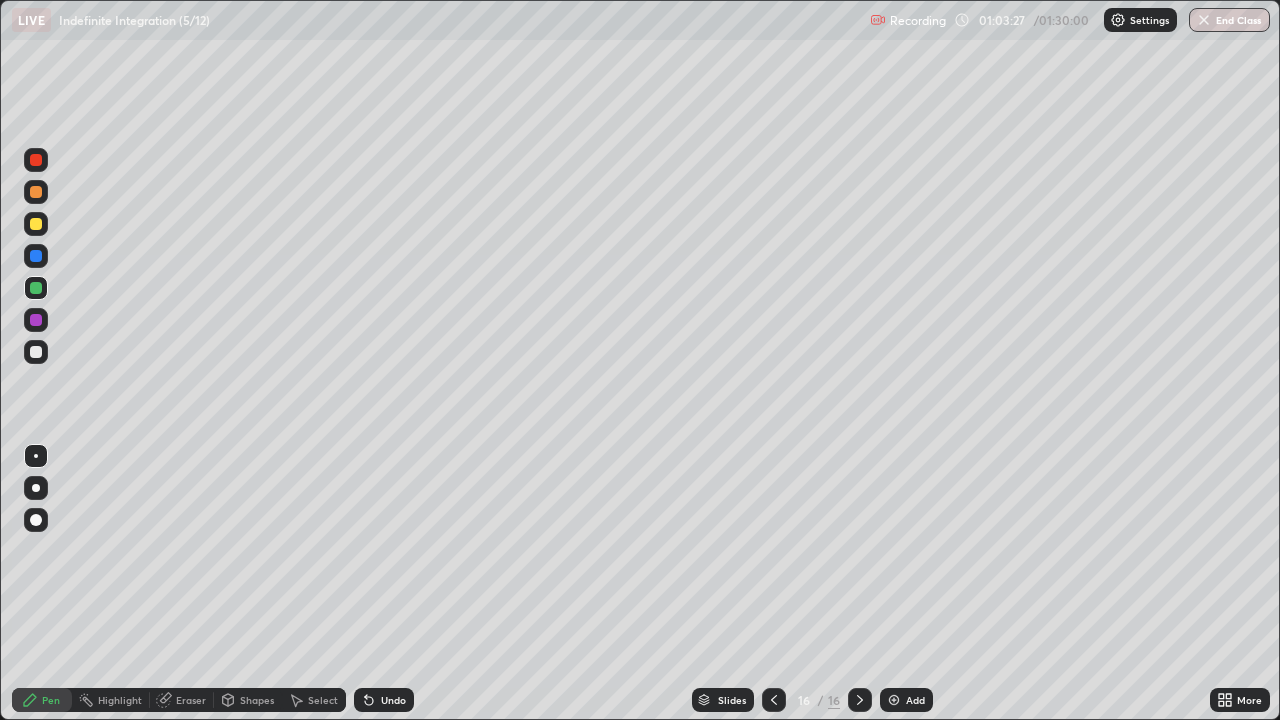 click on "Add" at bounding box center (906, 700) 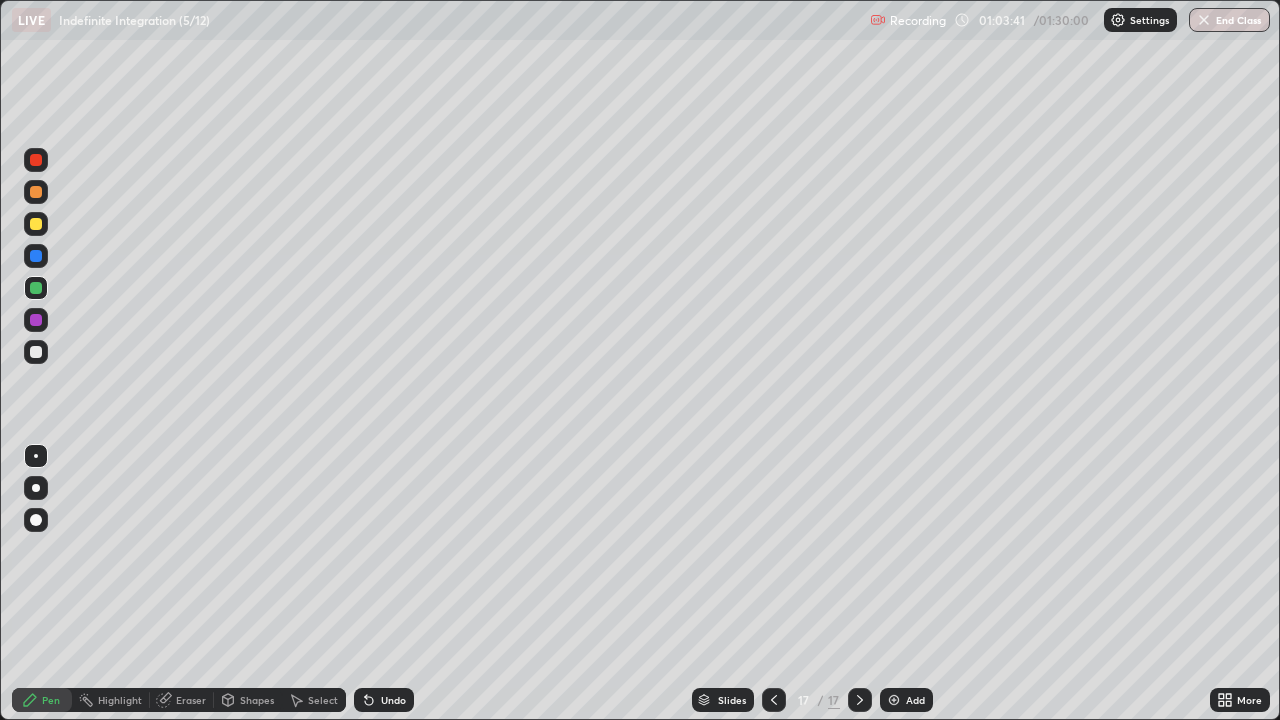 click at bounding box center (36, 224) 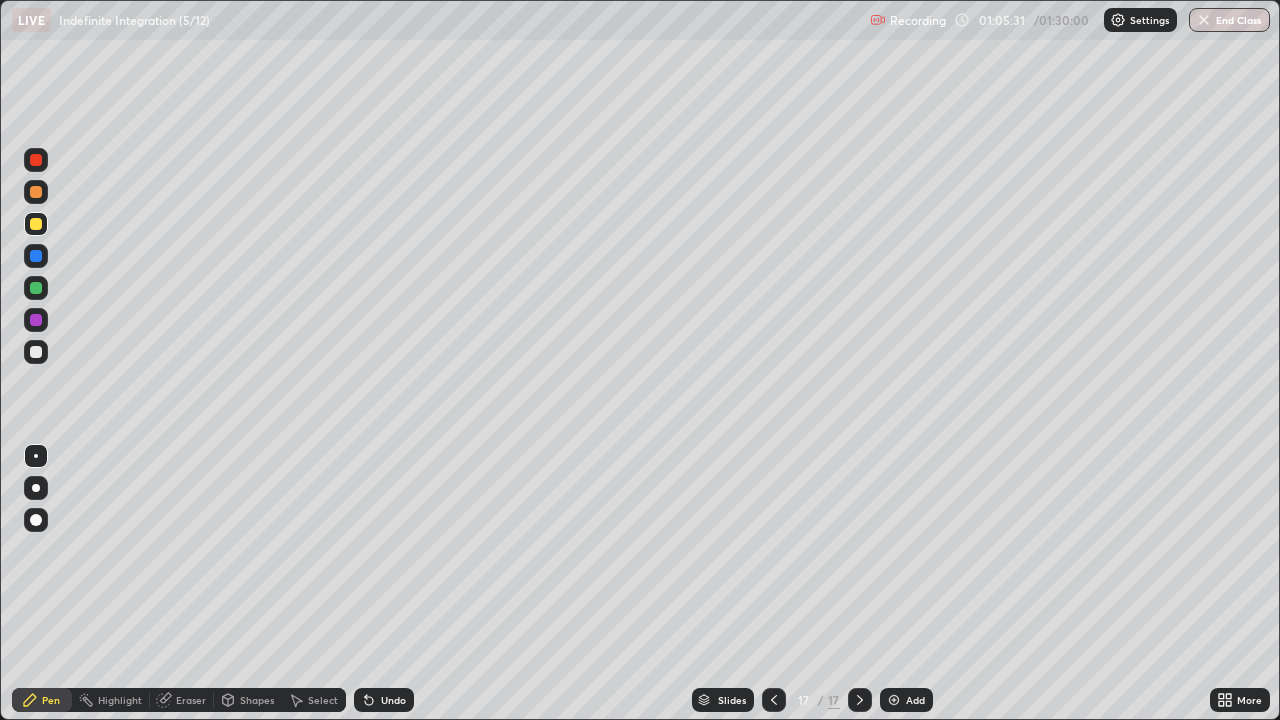 click on "Select" at bounding box center (323, 700) 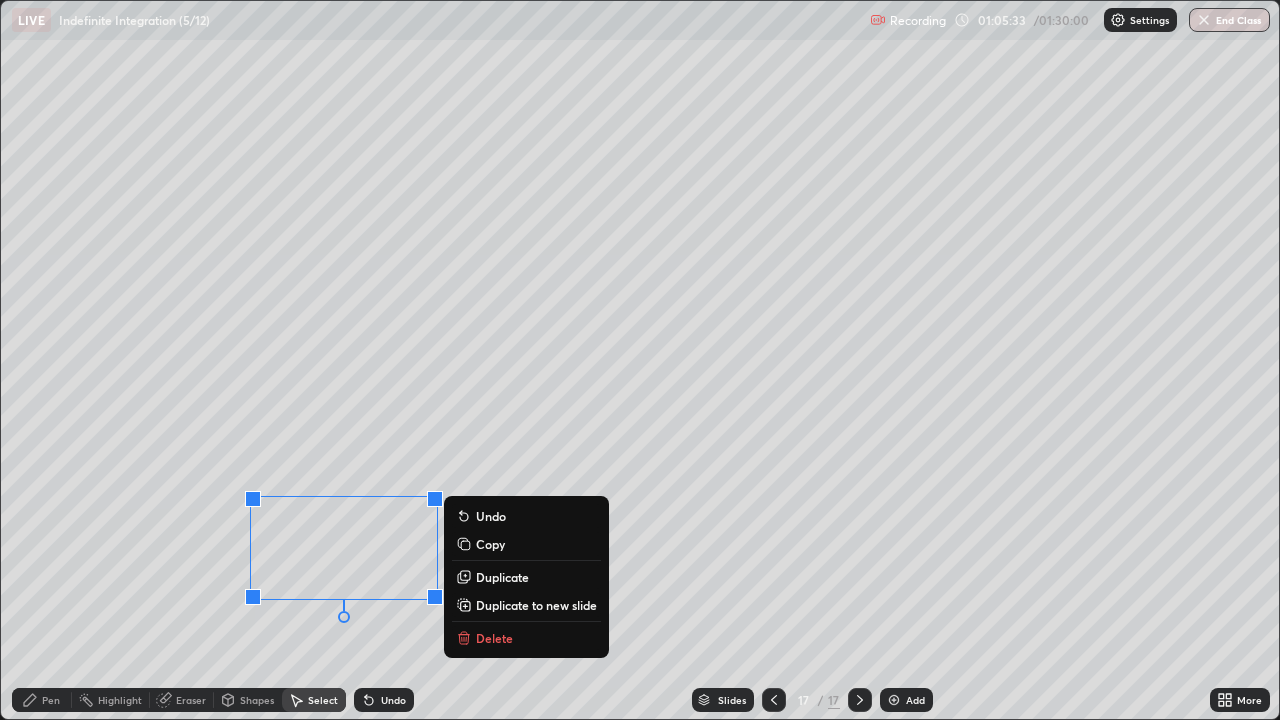 click on "Duplicate to new slide" at bounding box center [526, 605] 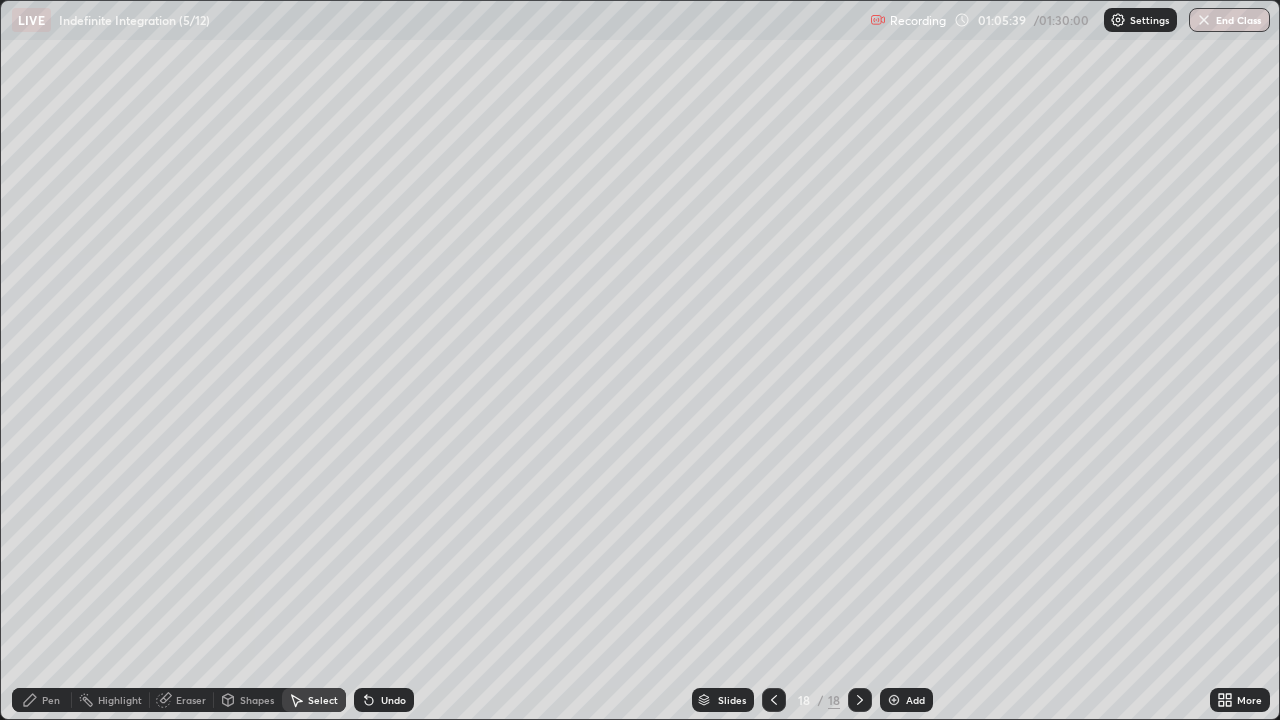 click 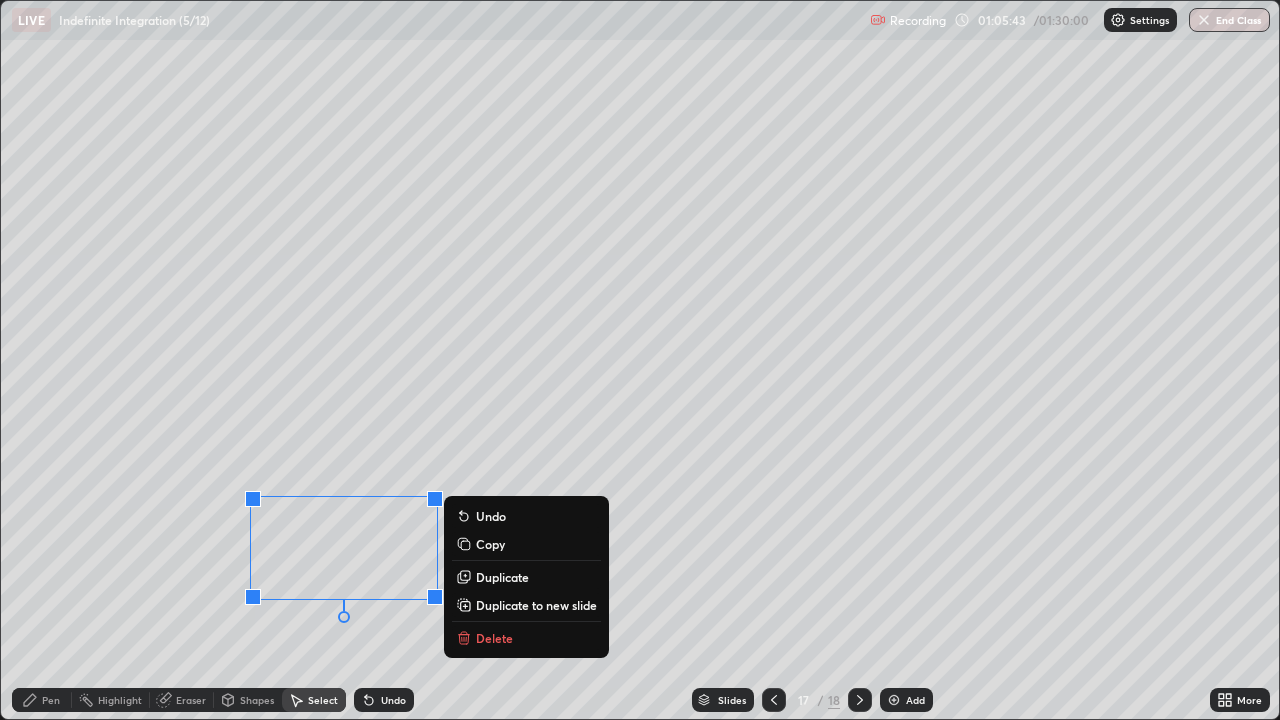 click on "Delete" at bounding box center [494, 638] 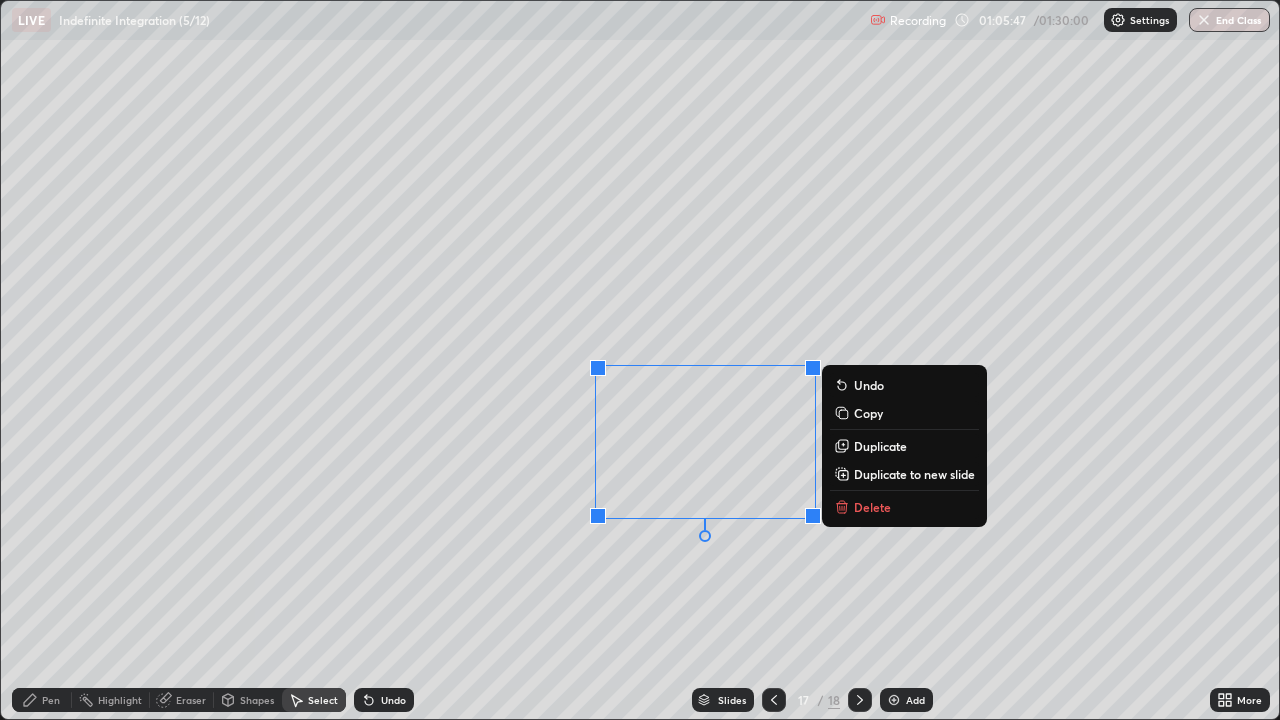 click 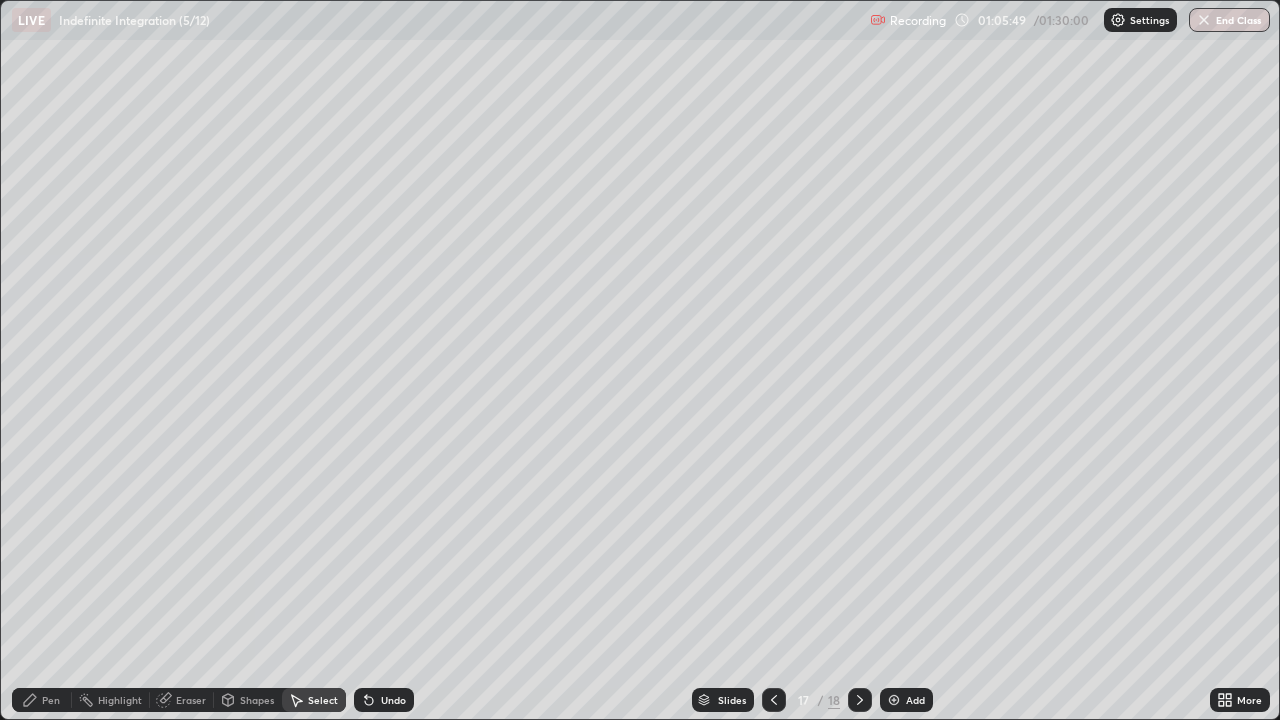 click on "Eraser" at bounding box center [191, 700] 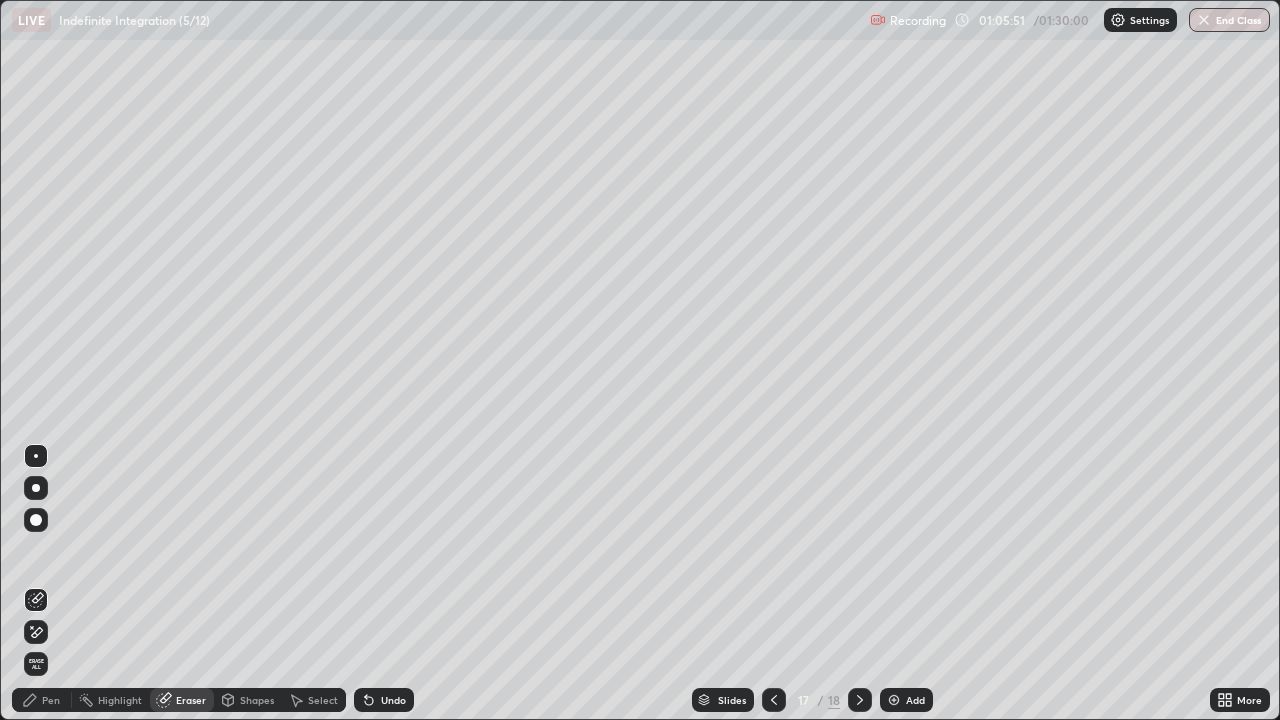 click on "Pen" at bounding box center (51, 700) 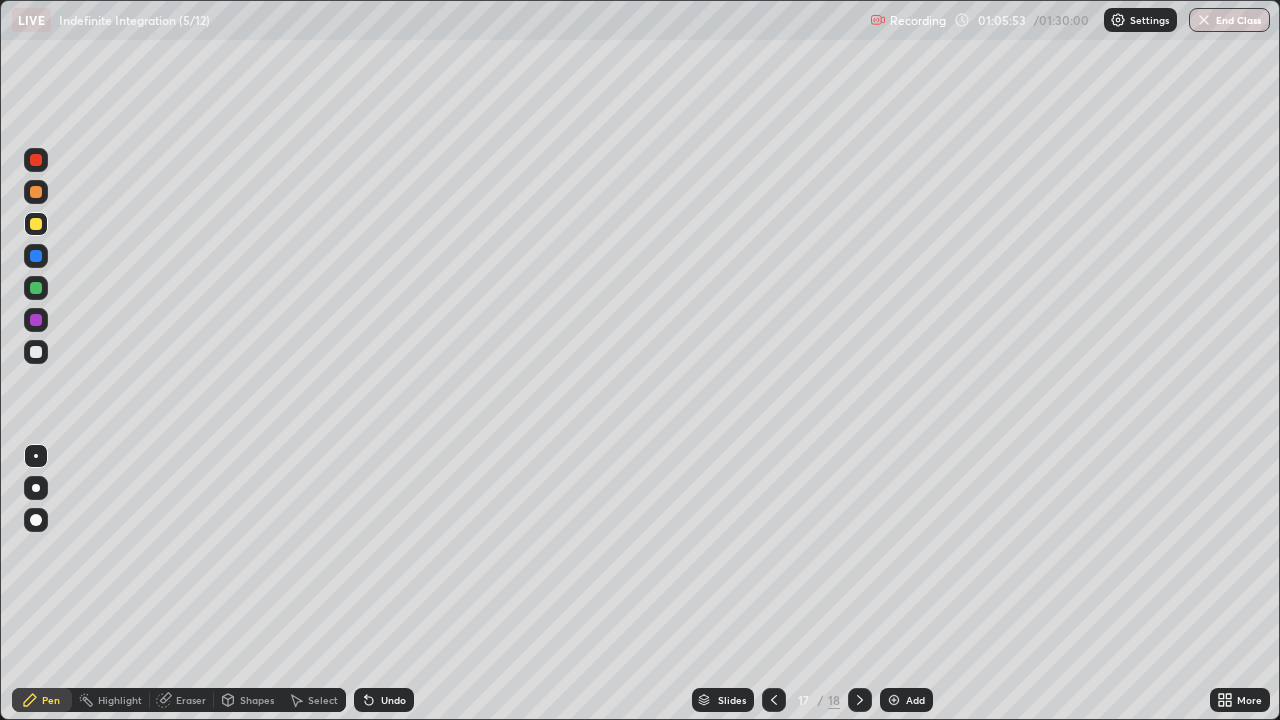 click on "Eraser" at bounding box center (191, 700) 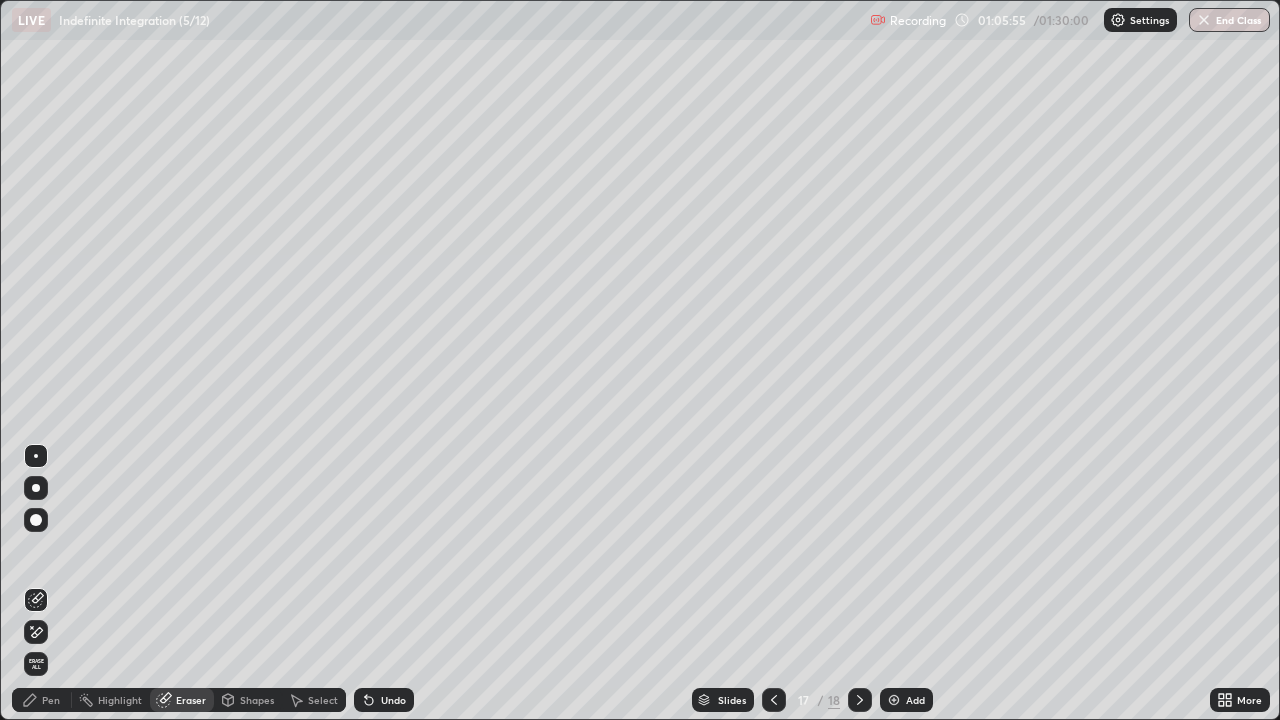 click on "Pen" at bounding box center [51, 700] 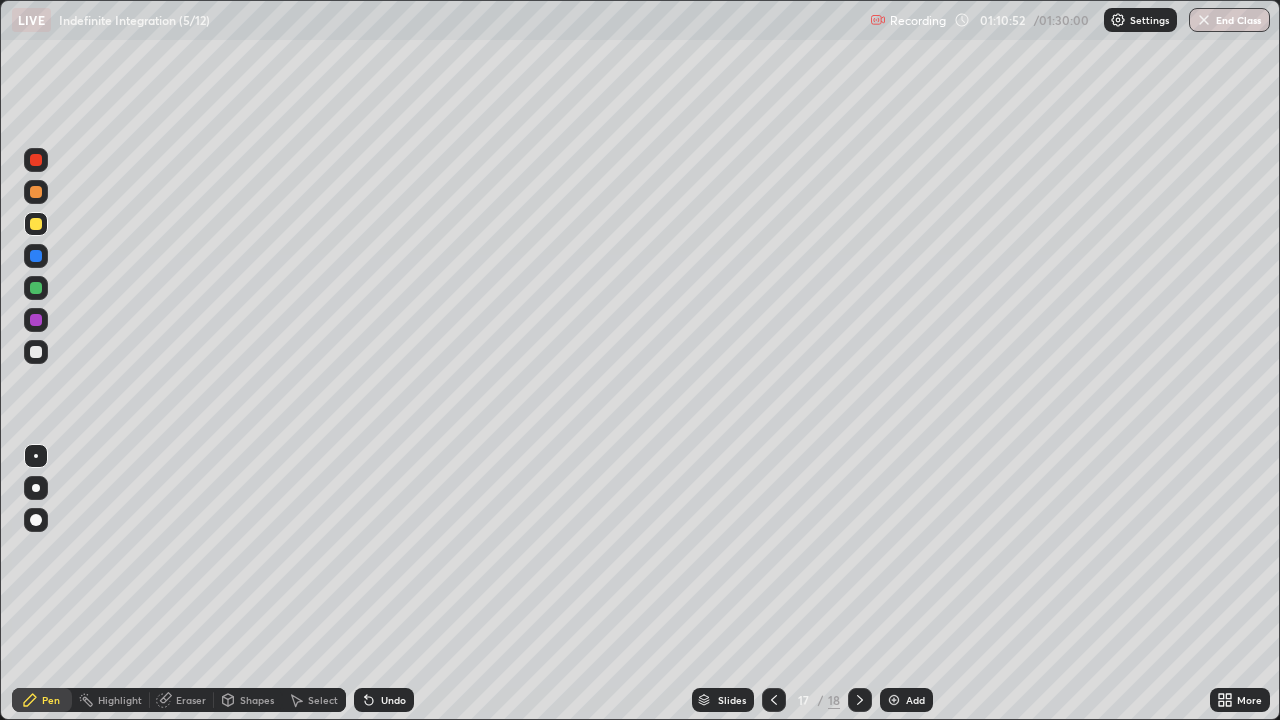click 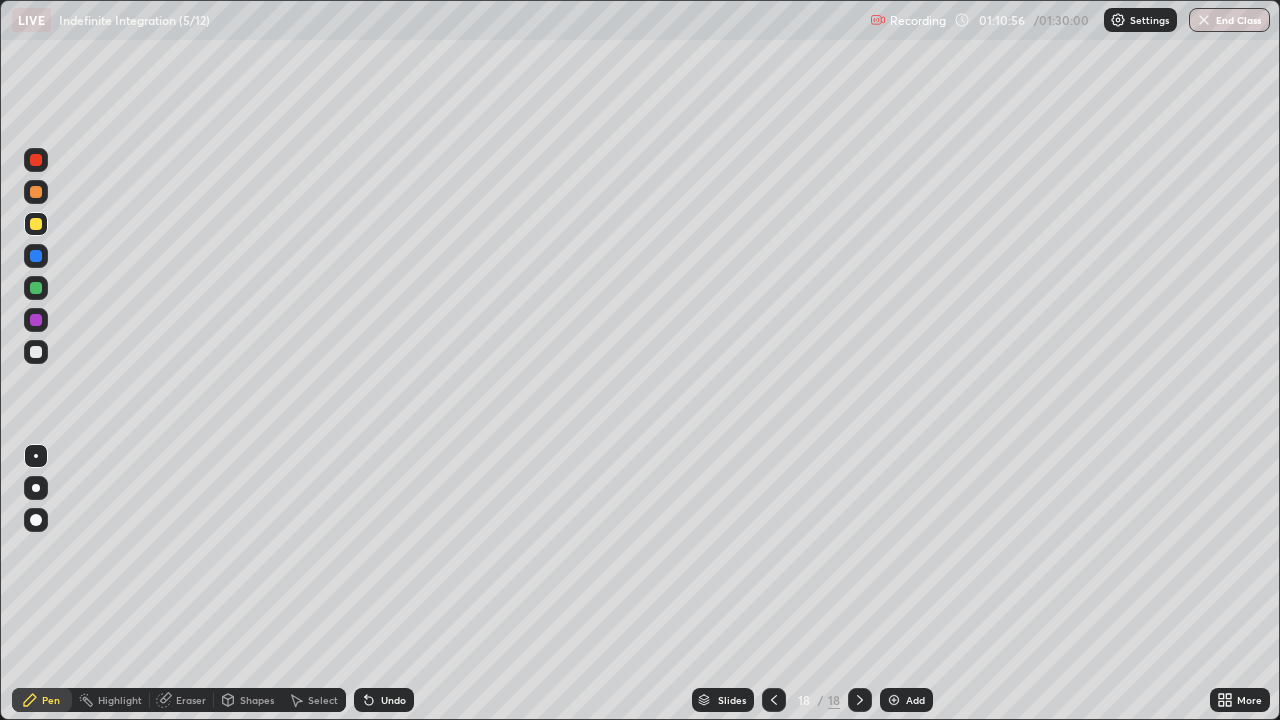 click on "Select" at bounding box center [314, 700] 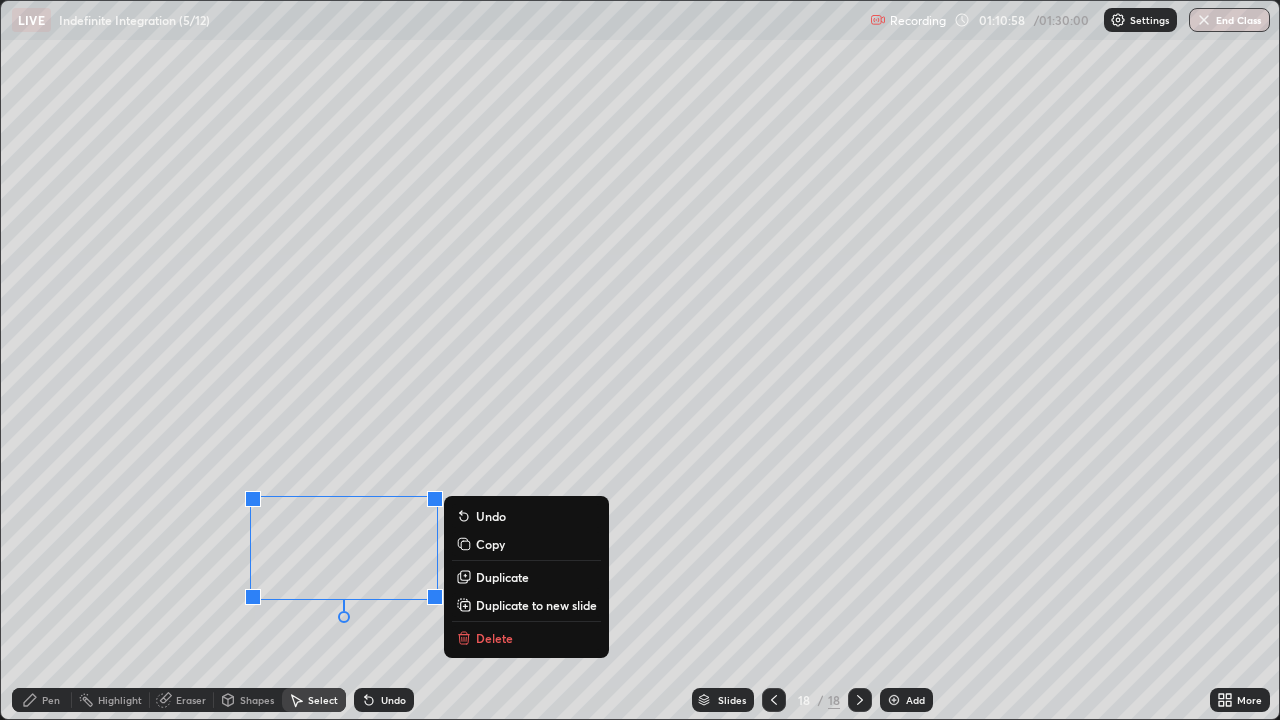 click on "Delete" at bounding box center [494, 638] 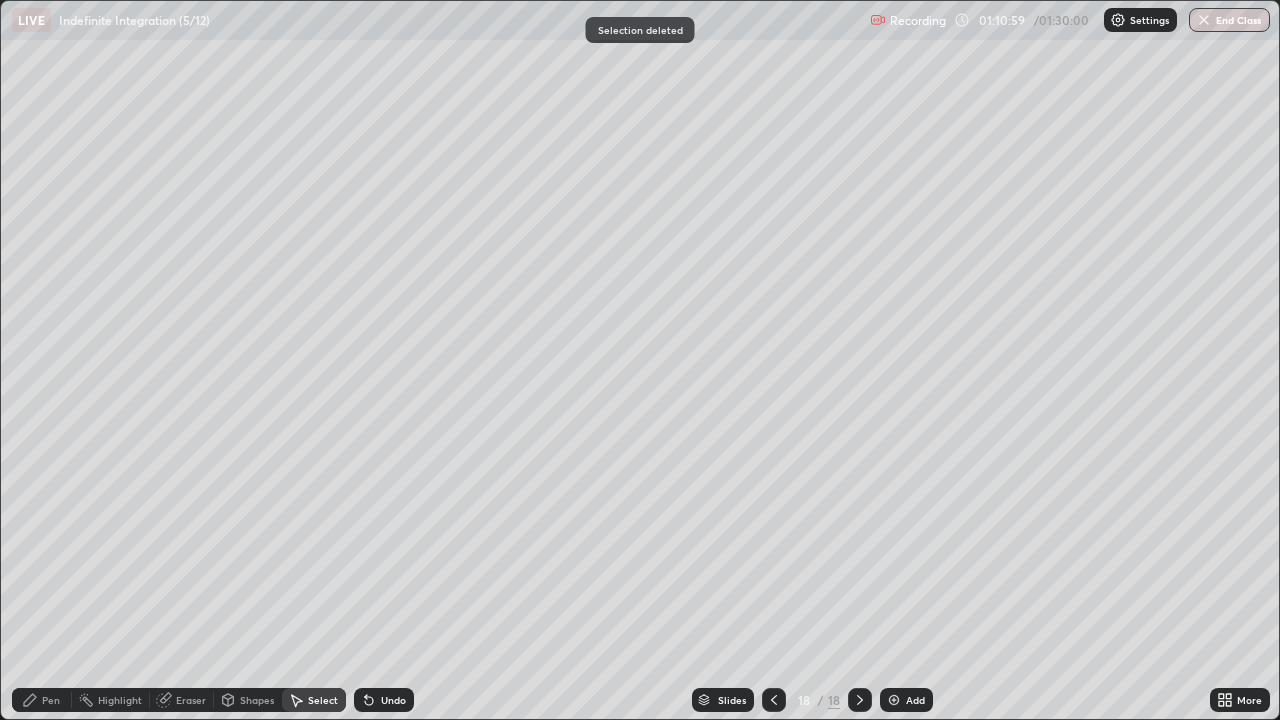 click on "Pen" at bounding box center (51, 700) 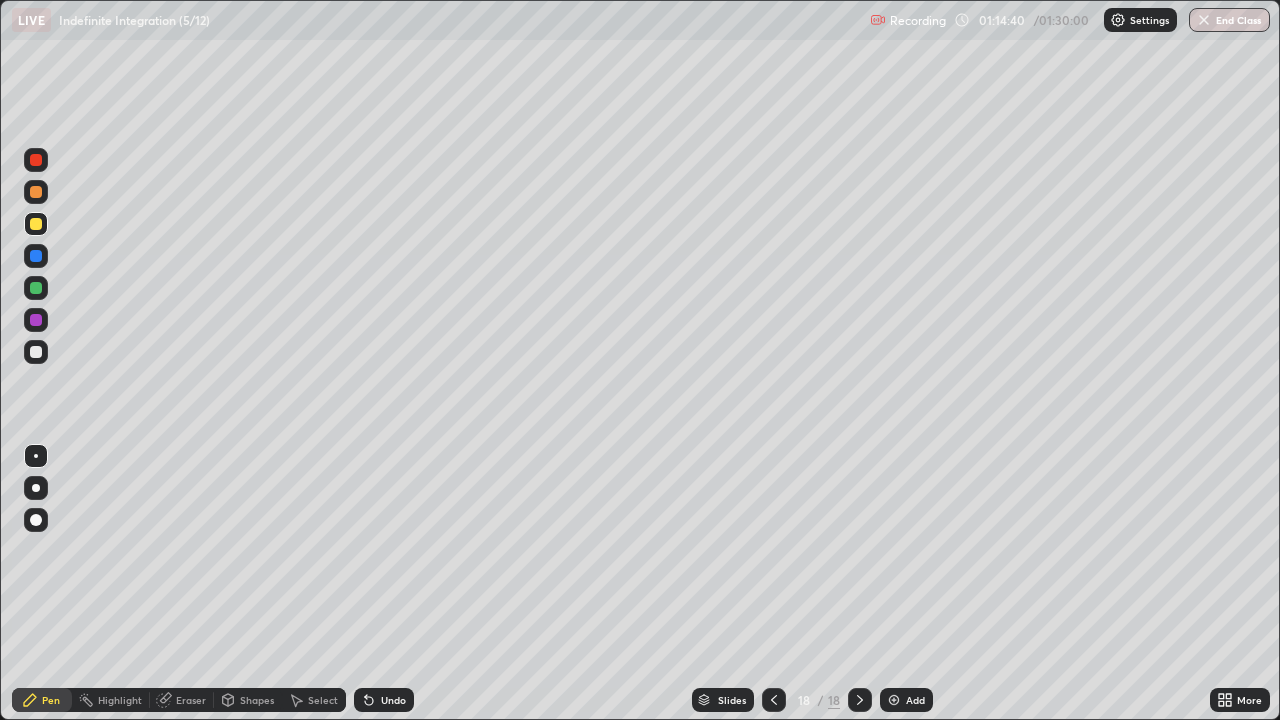 click on "Add" at bounding box center (906, 700) 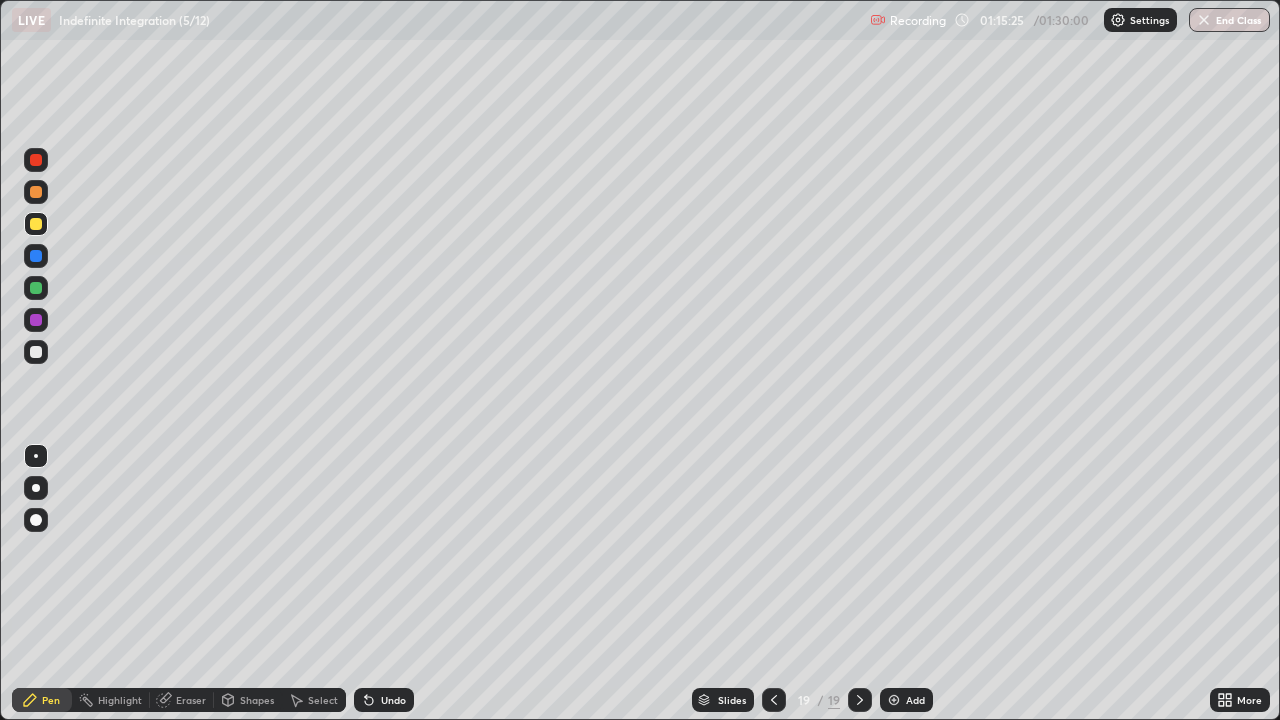 click on "Select" at bounding box center (314, 700) 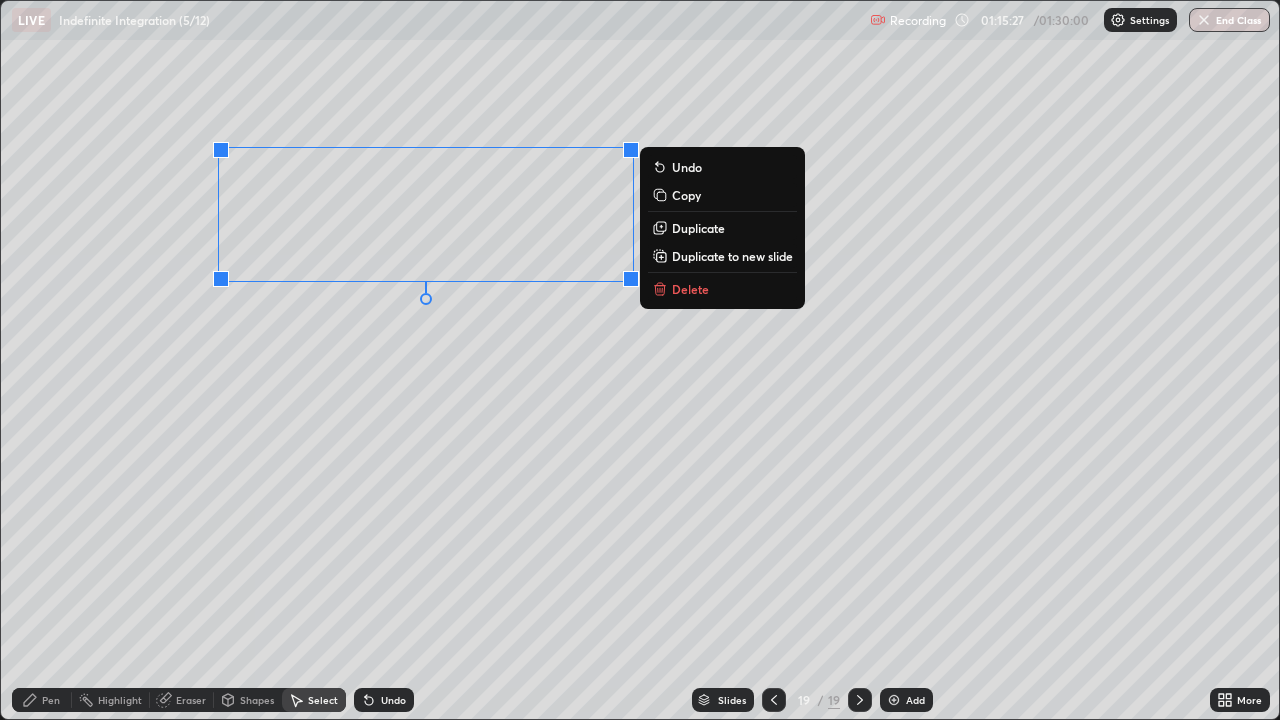click on "Delete" at bounding box center [722, 289] 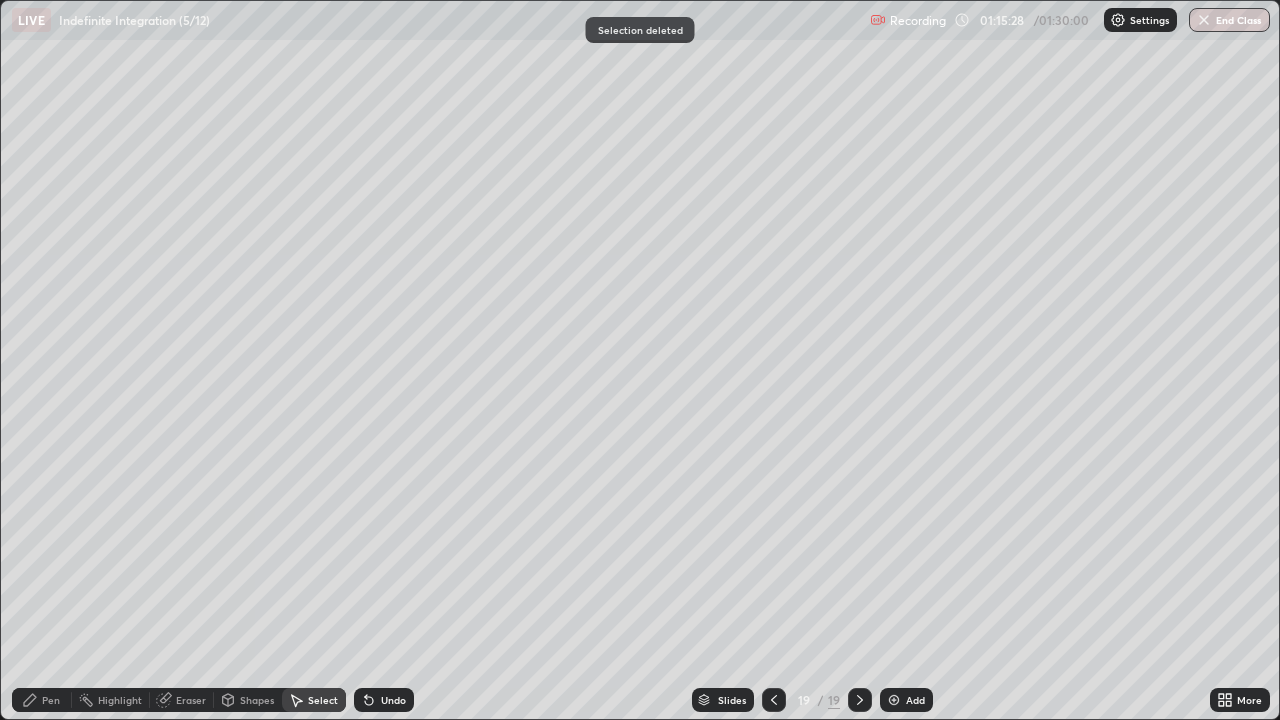 click on "Pen" at bounding box center (51, 700) 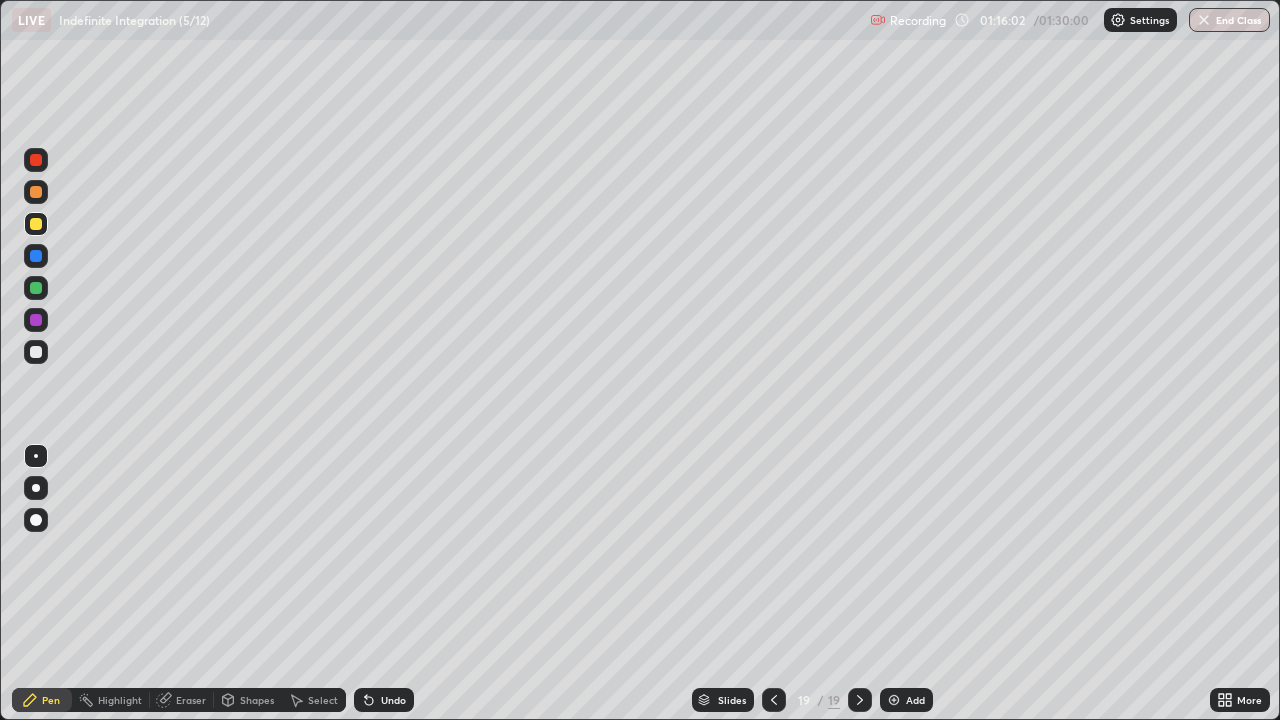 click at bounding box center [36, 288] 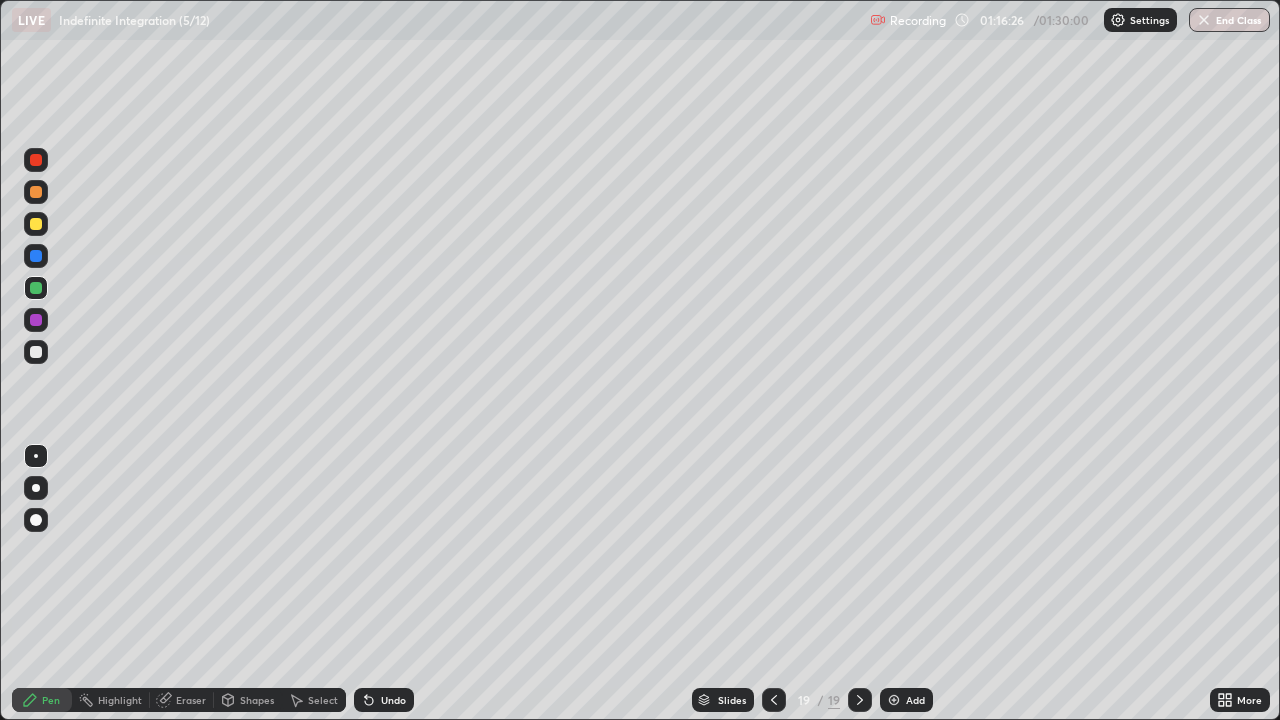 click at bounding box center [36, 352] 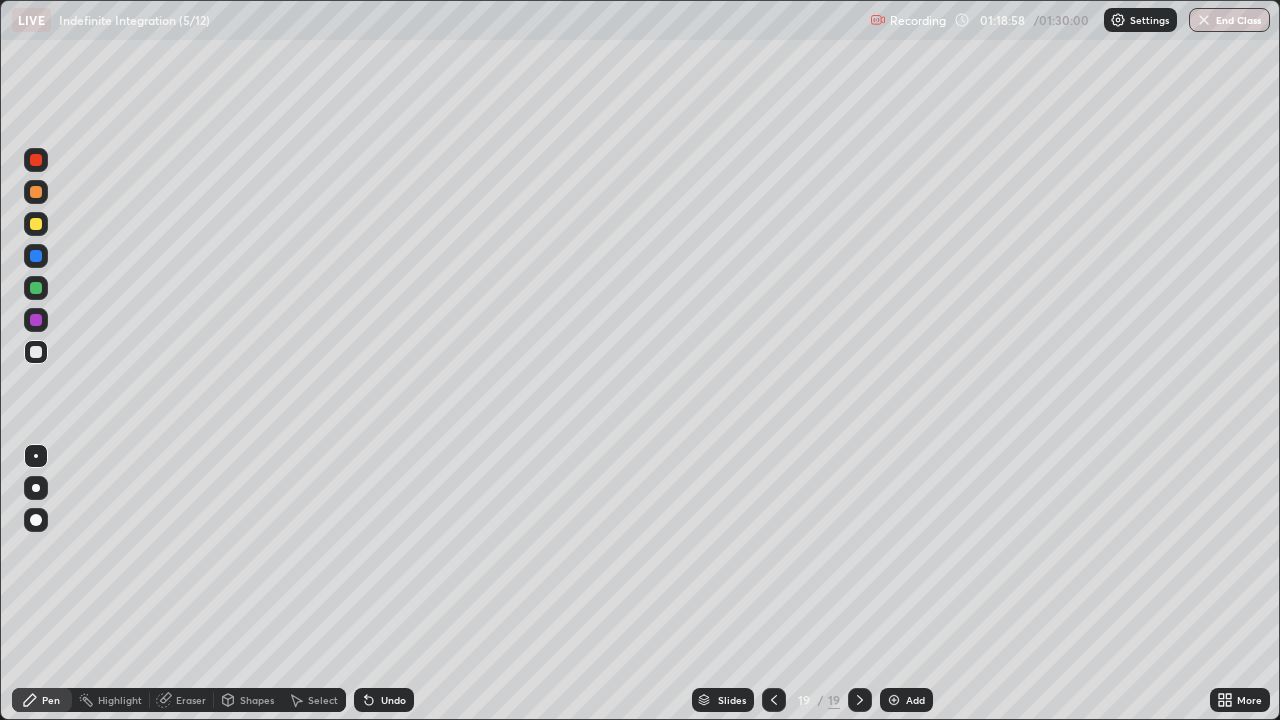 click on "Add" at bounding box center [915, 700] 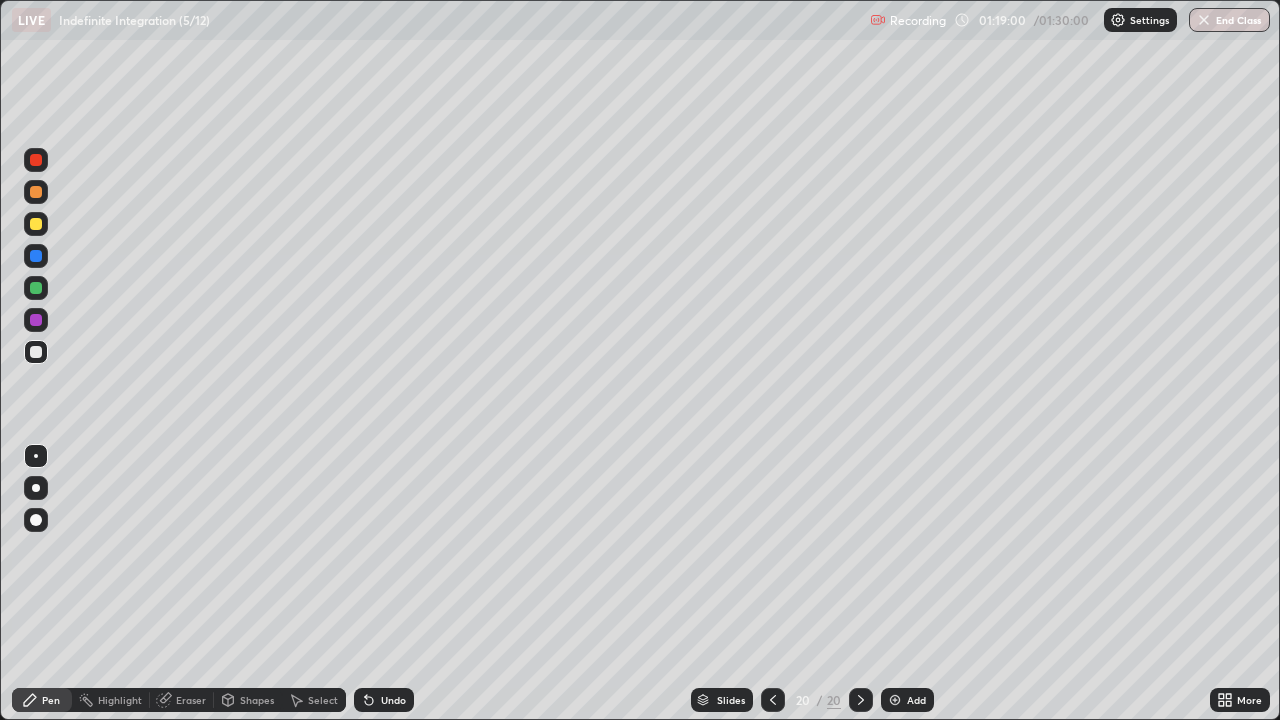 click at bounding box center (36, 288) 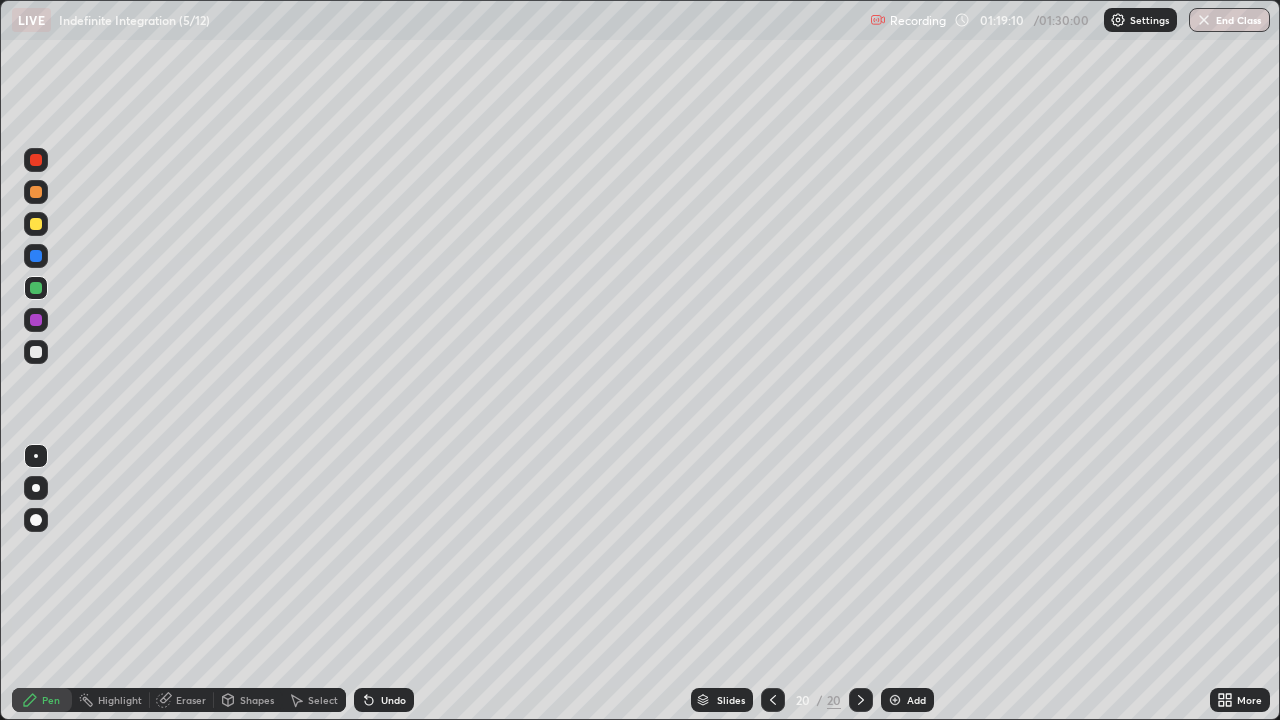 click at bounding box center [36, 224] 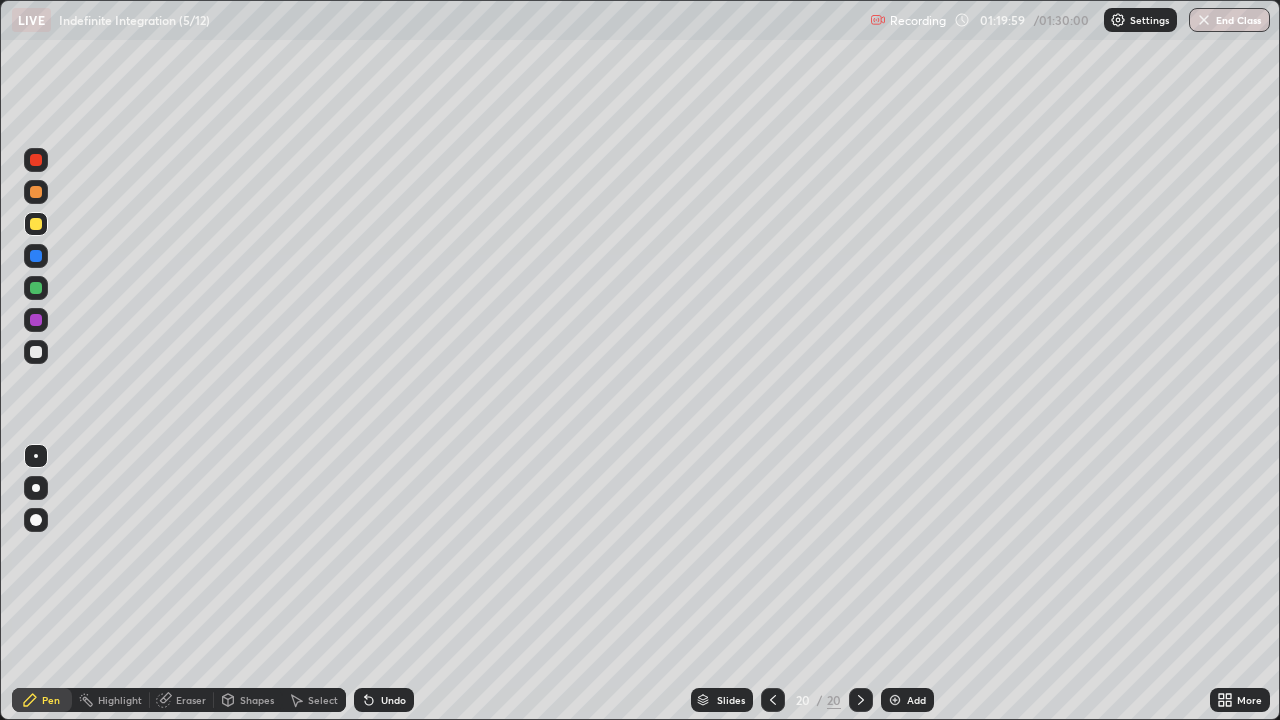 click at bounding box center [36, 160] 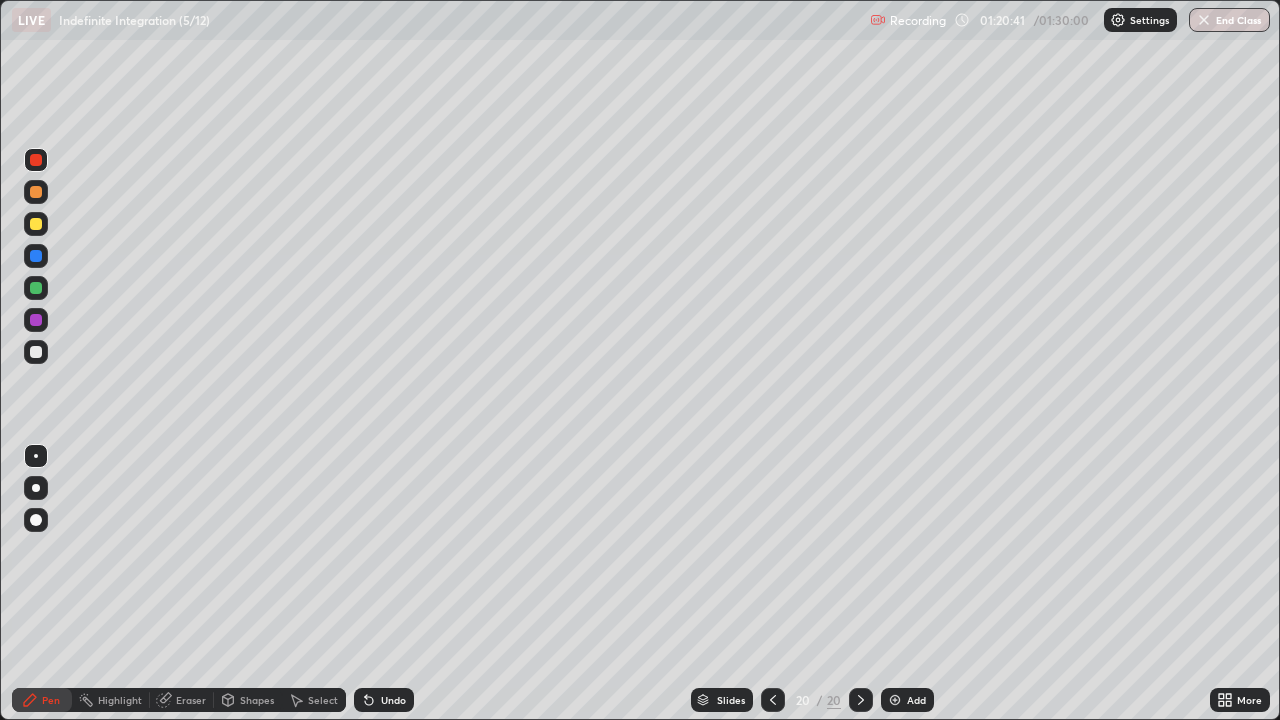click 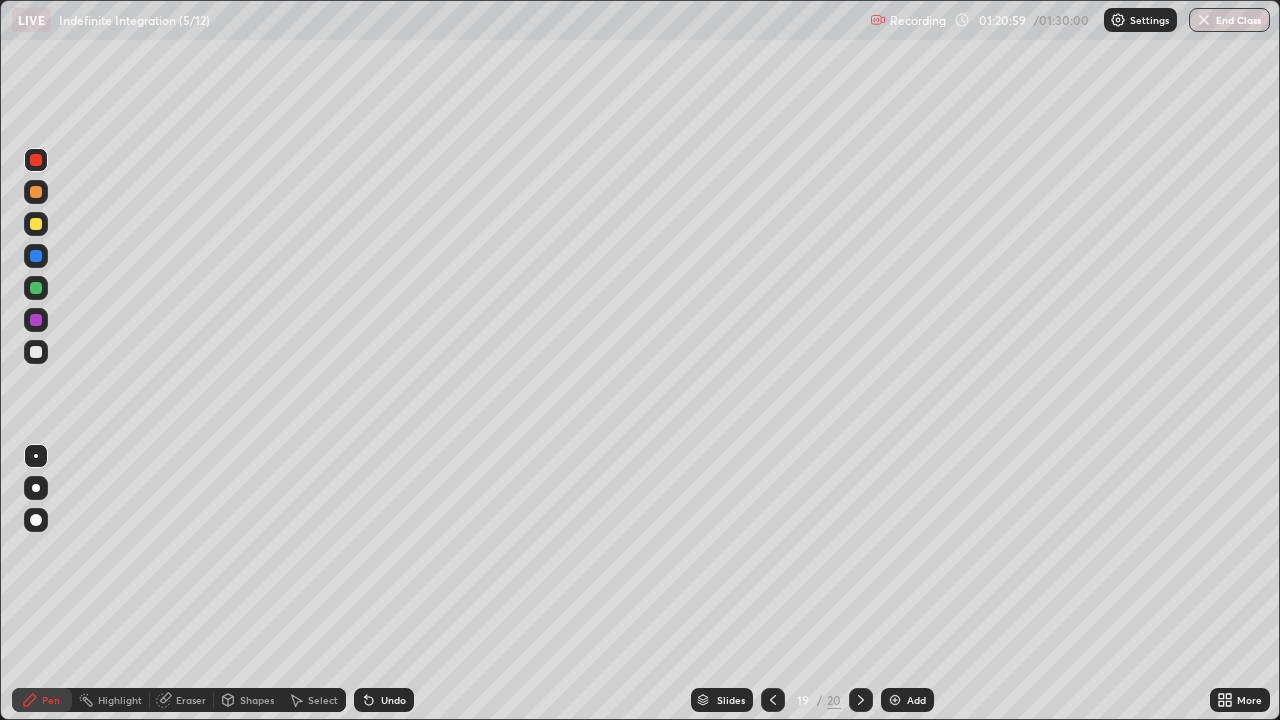 click 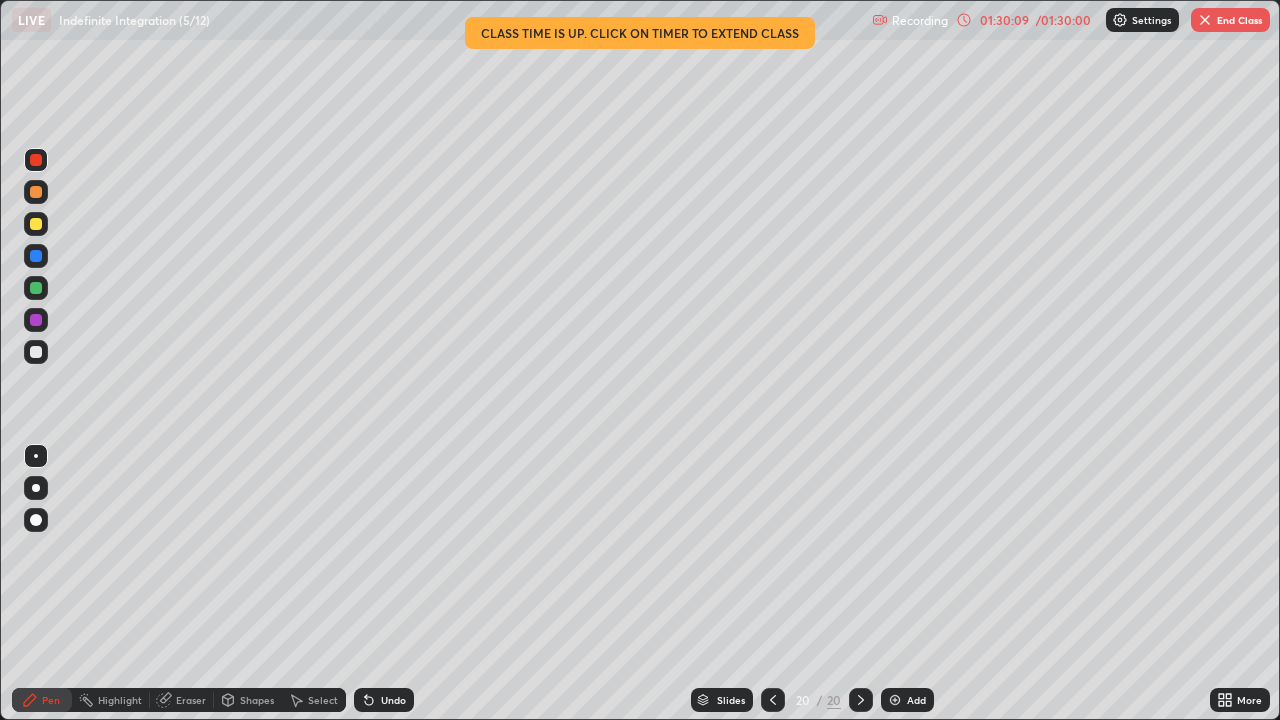 click on "End Class" at bounding box center (1230, 20) 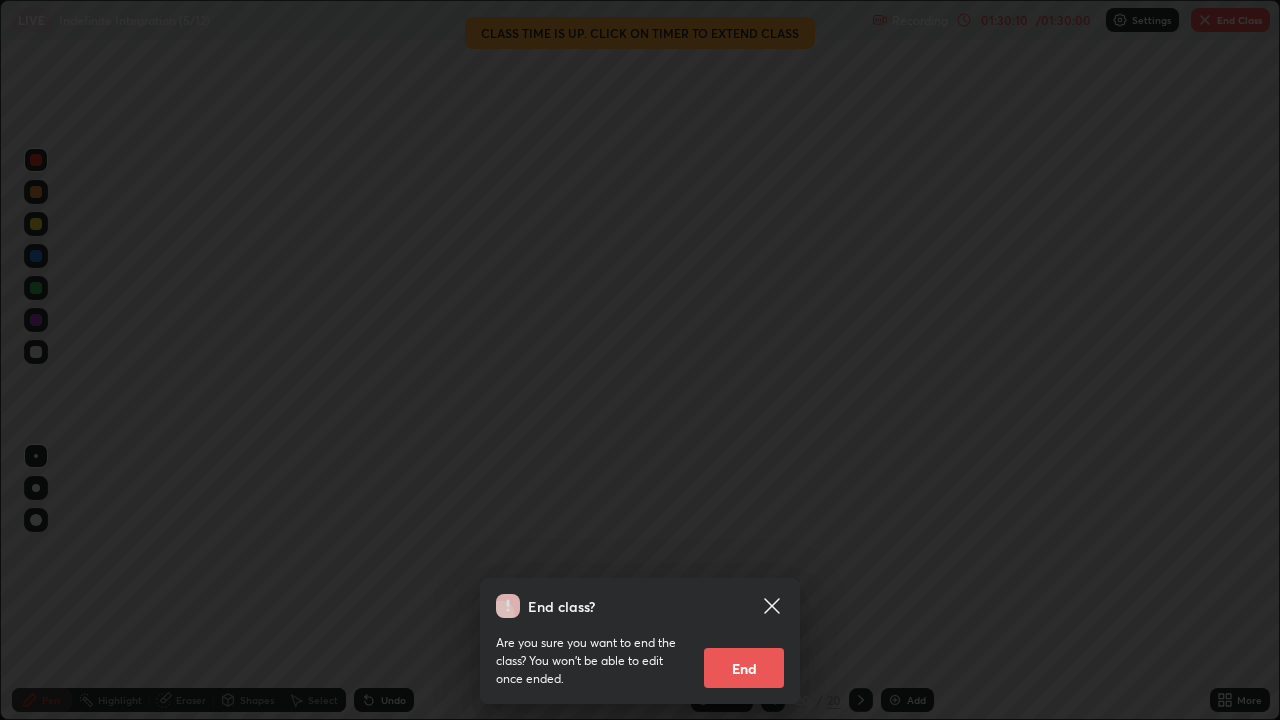 click on "End" at bounding box center [744, 668] 